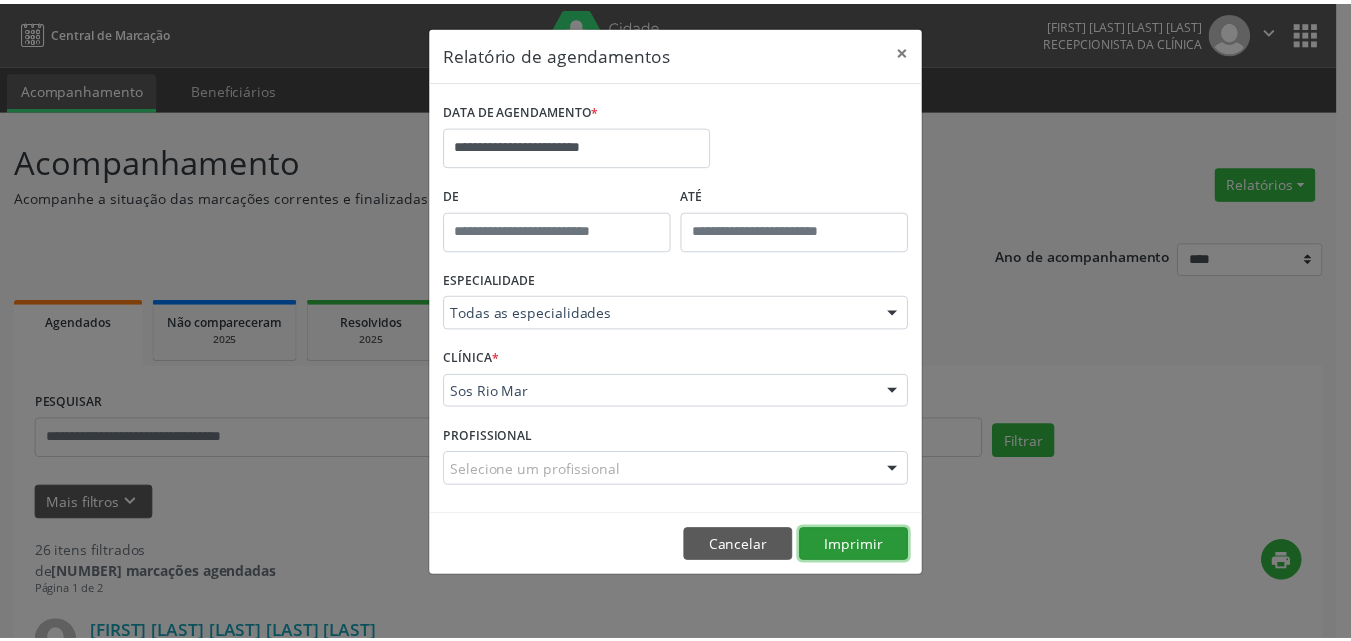 scroll, scrollTop: 0, scrollLeft: 0, axis: both 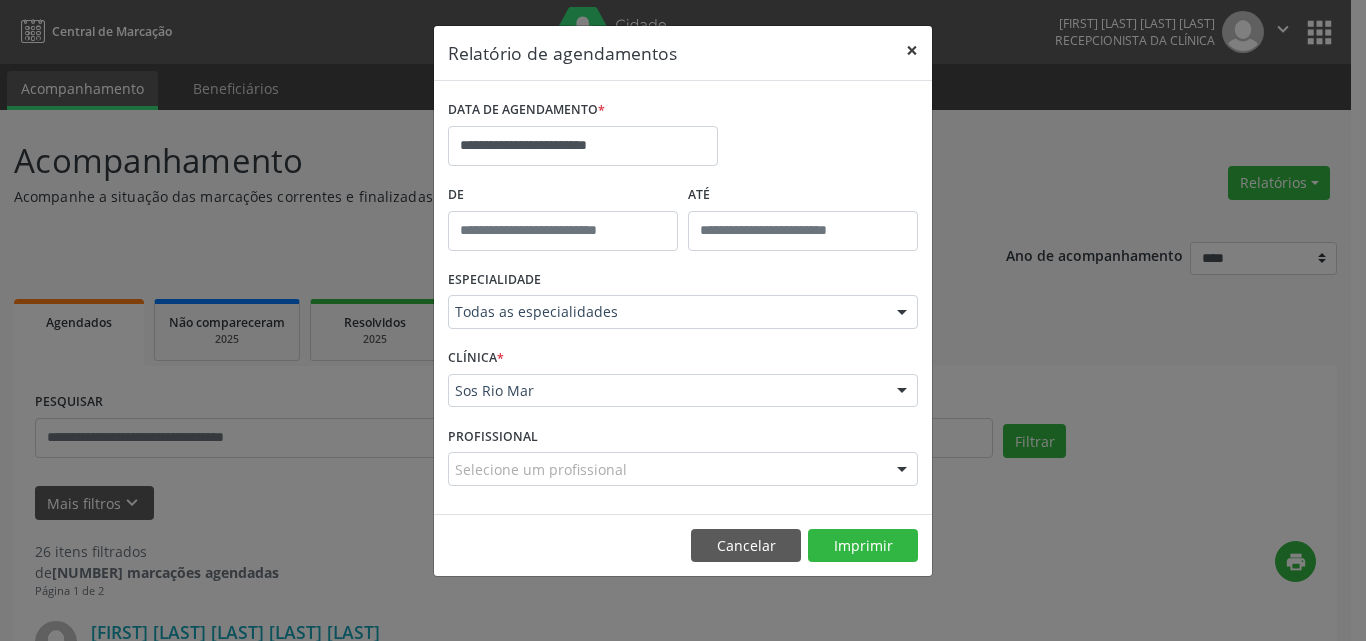 drag, startPoint x: 910, startPoint y: 53, endPoint x: 853, endPoint y: 127, distance: 93.40771 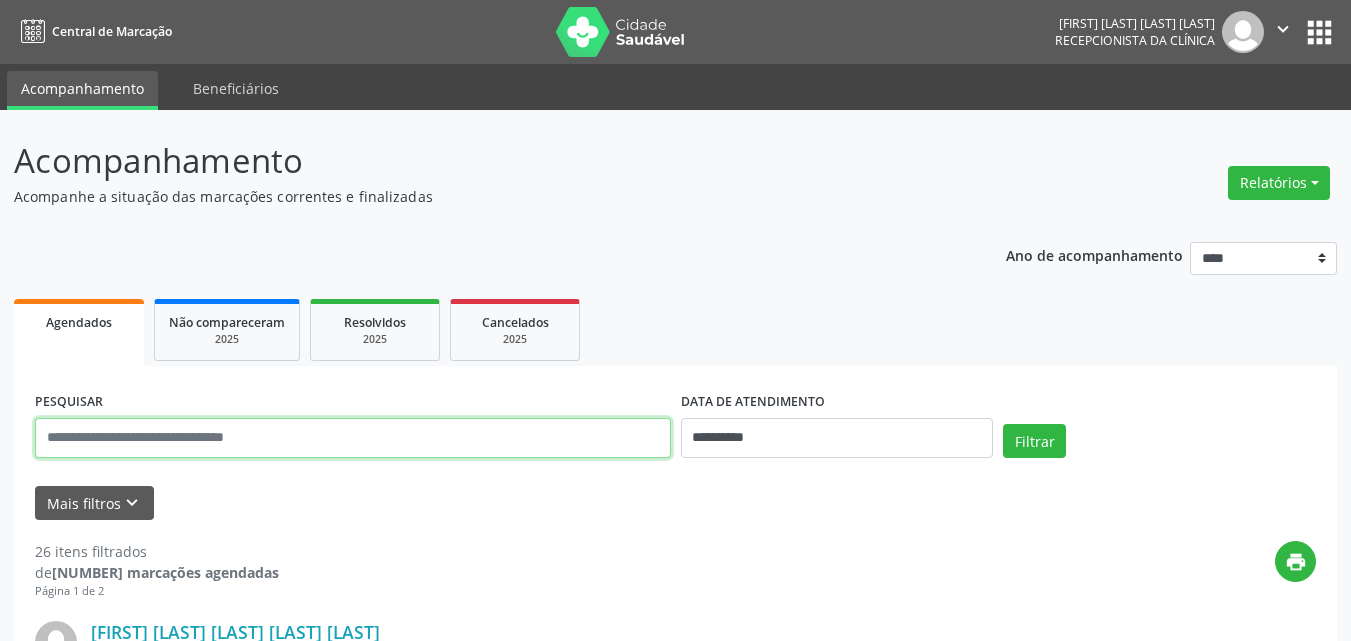 click at bounding box center (353, 438) 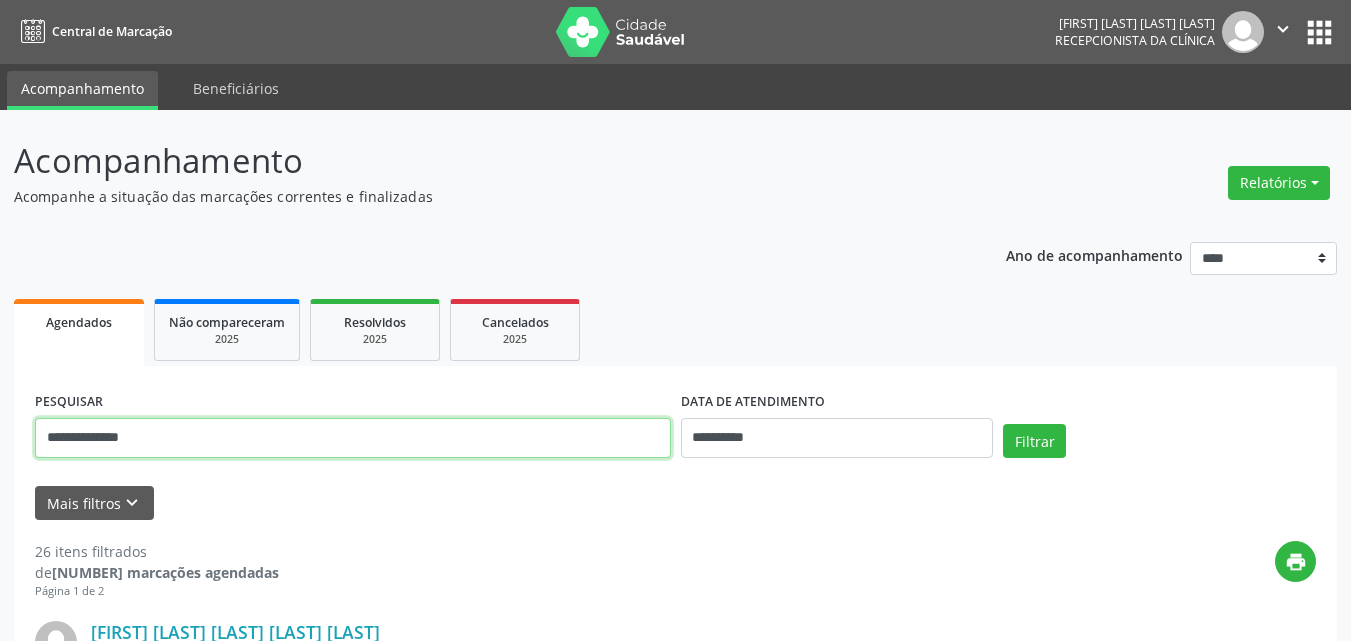 type on "**********" 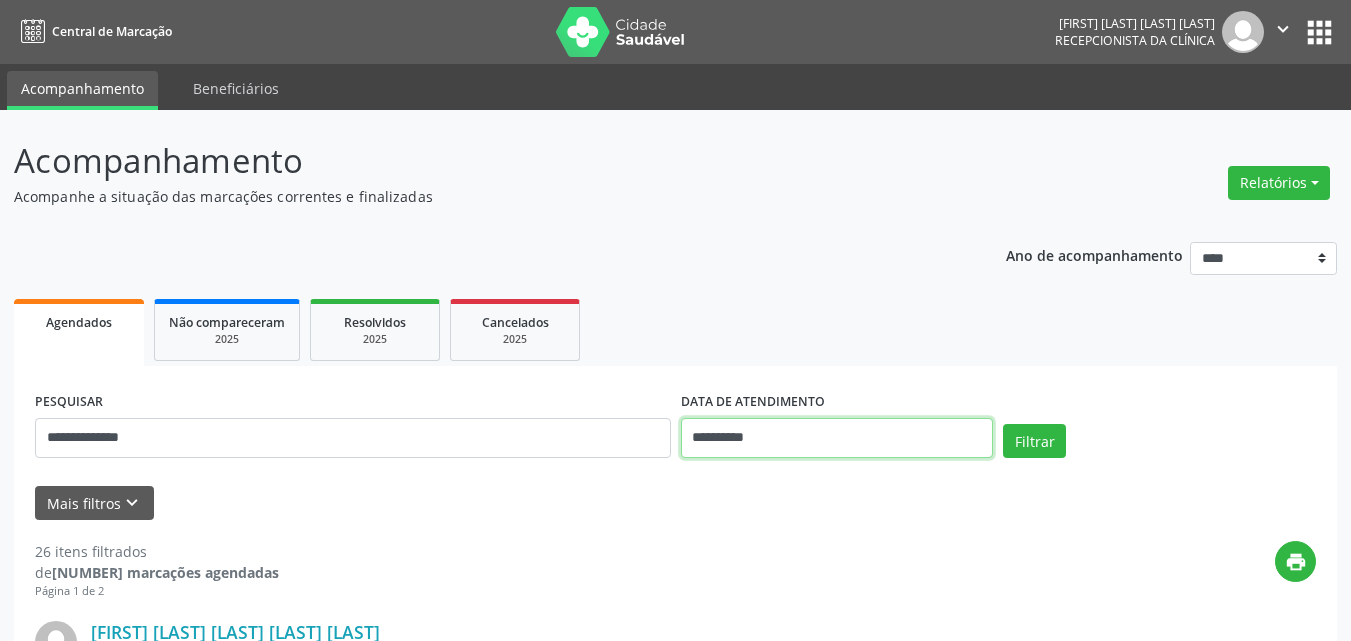 click on "**********" at bounding box center (837, 438) 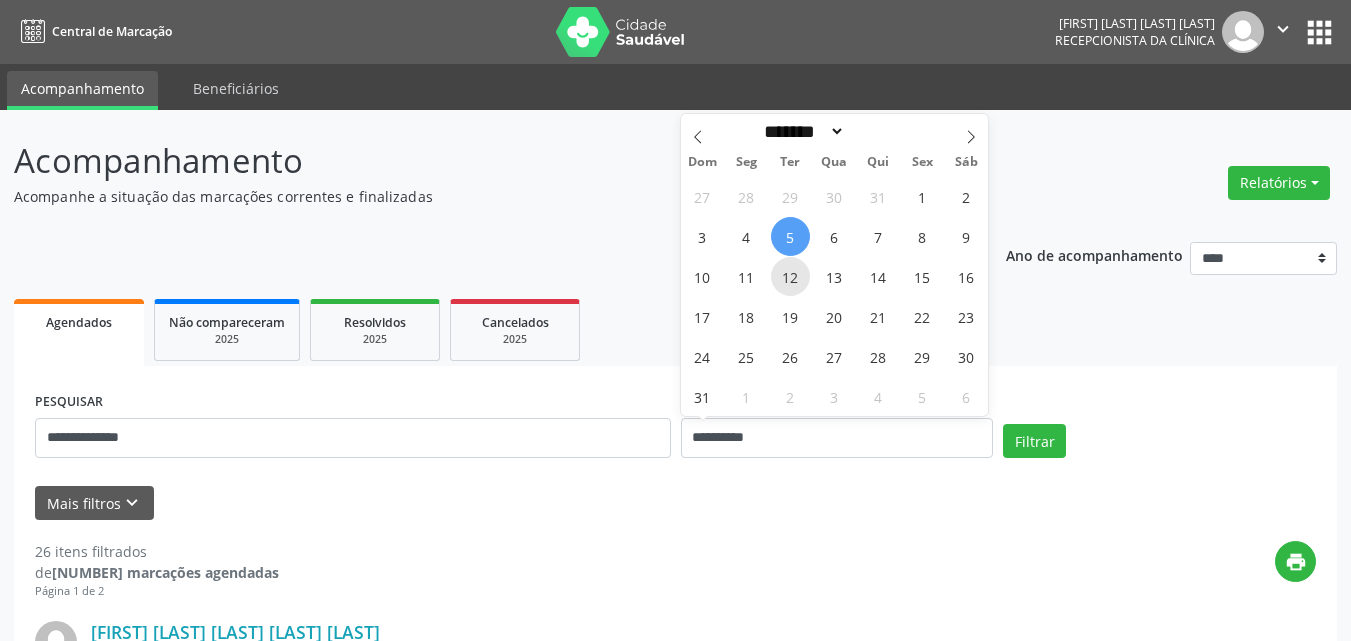 click on "12" at bounding box center (790, 276) 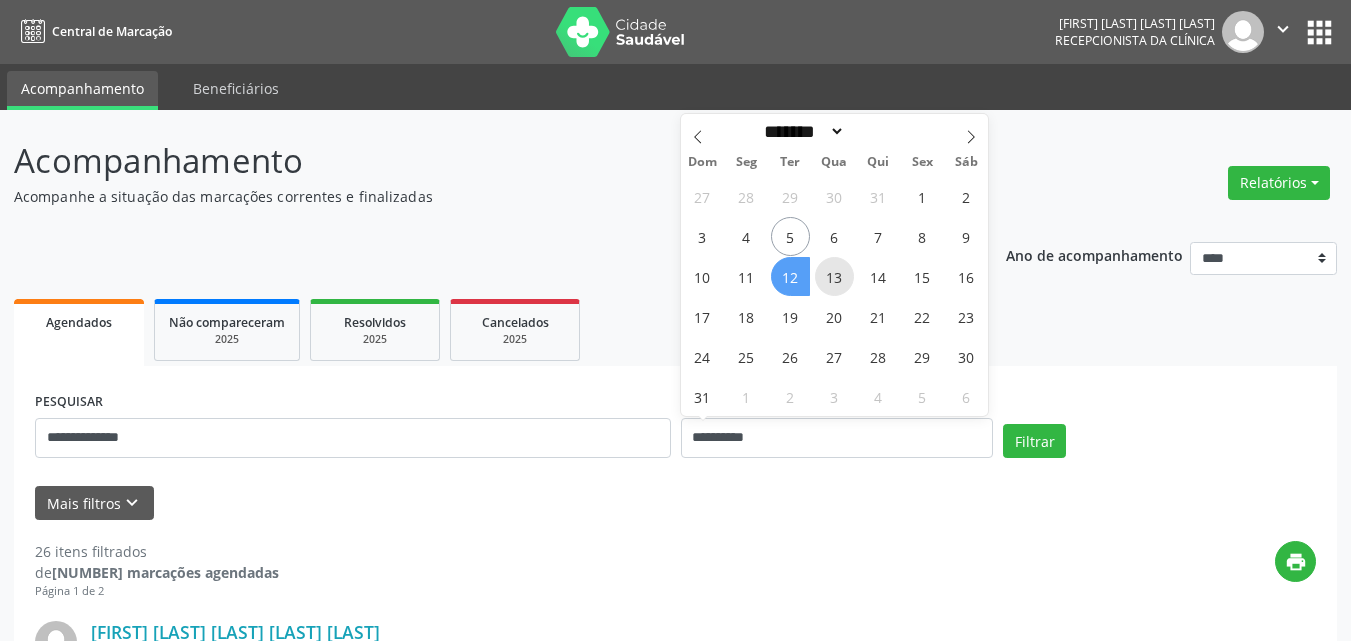 click on "13" at bounding box center [834, 276] 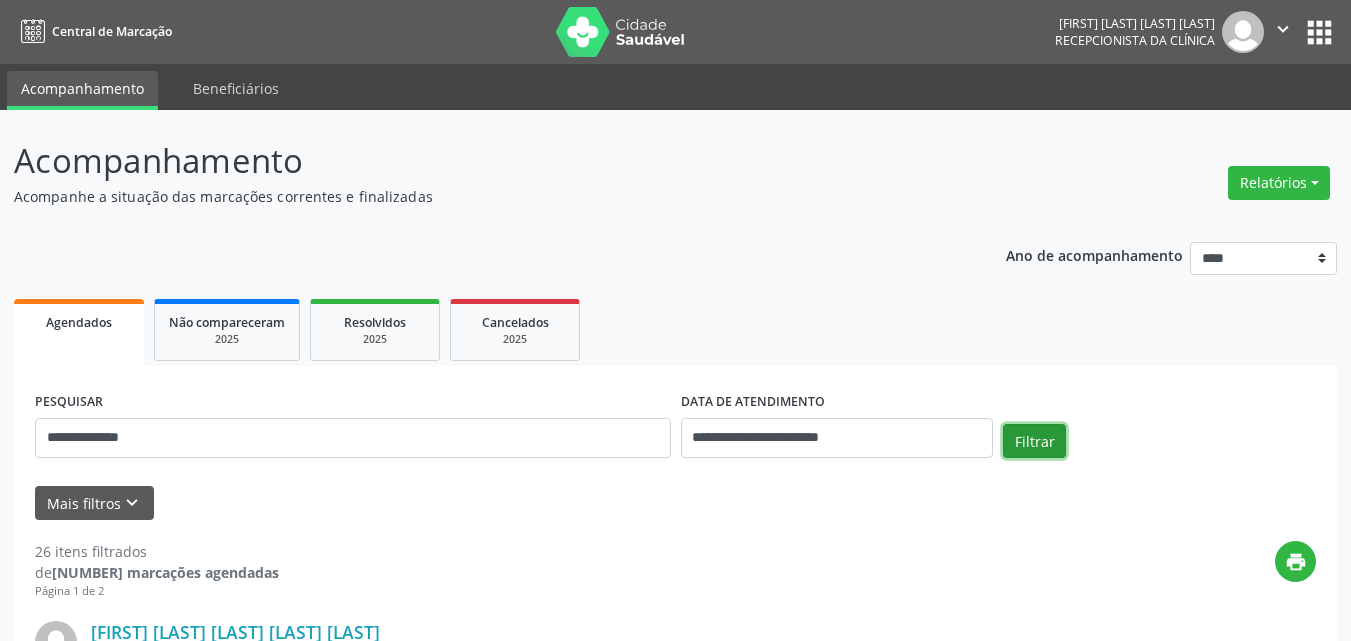 click on "Filtrar" at bounding box center (1034, 441) 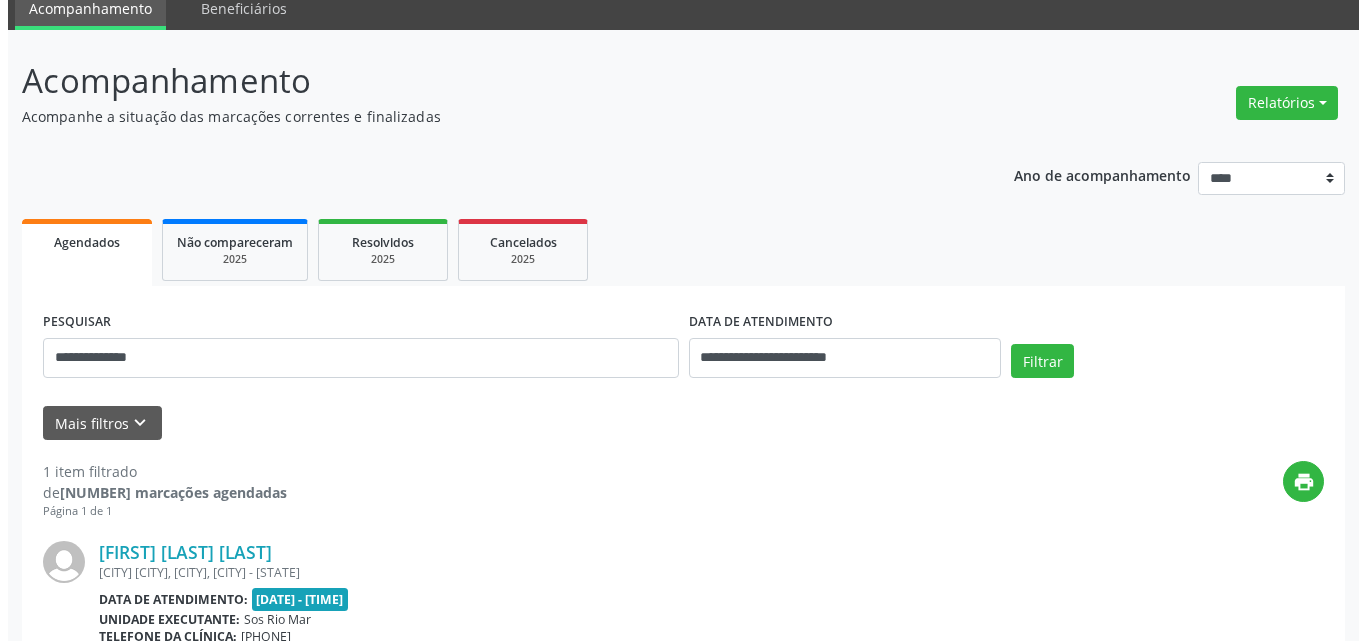 scroll, scrollTop: 281, scrollLeft: 0, axis: vertical 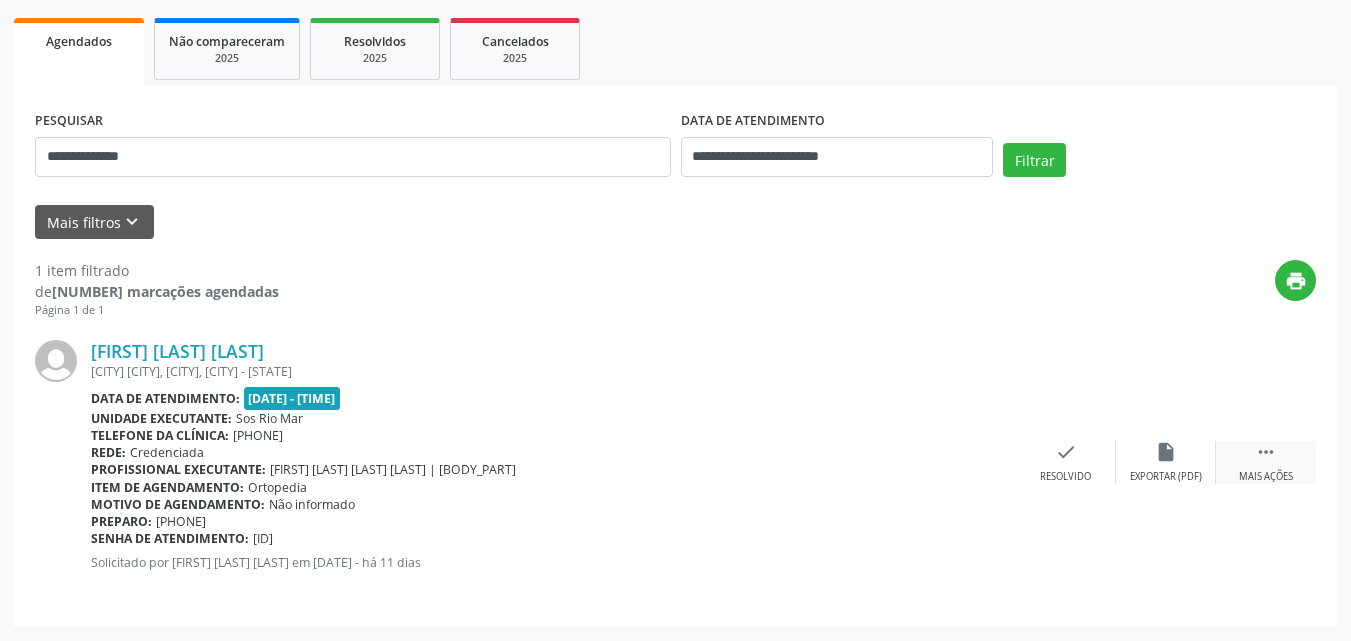 click on "
Mais ações" at bounding box center (1266, 462) 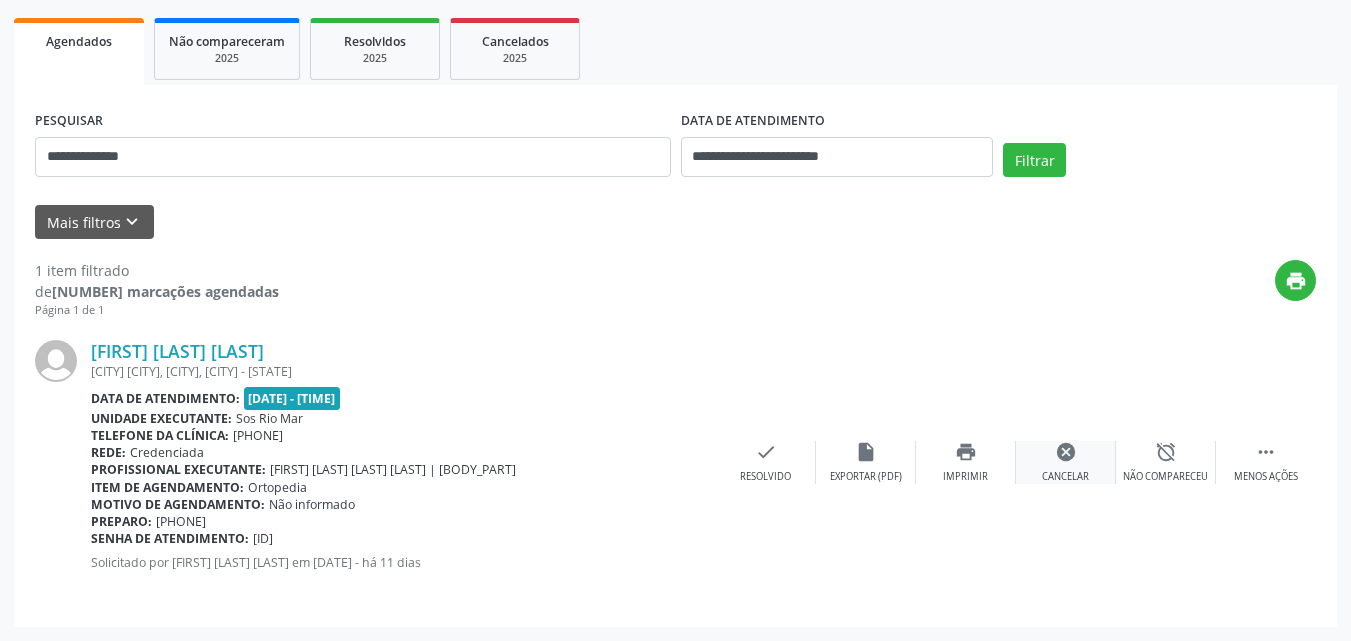 click on "cancel" at bounding box center [1066, 452] 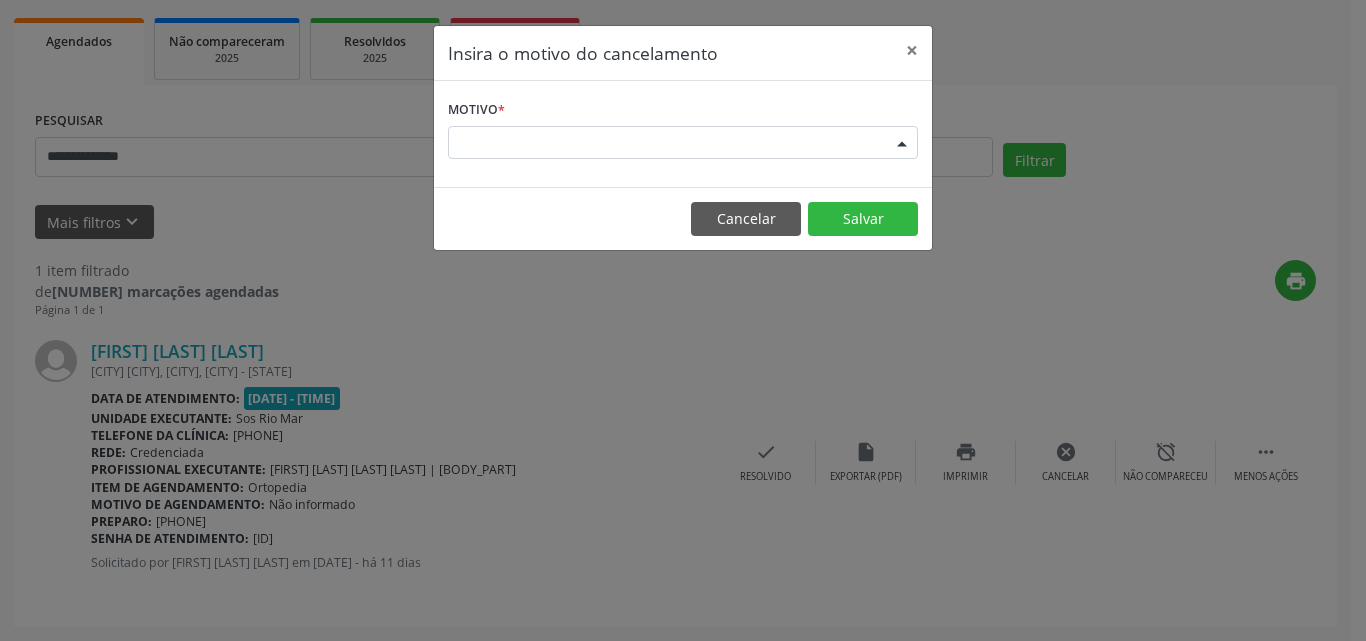 click on "Escolha o motivo" at bounding box center [683, 143] 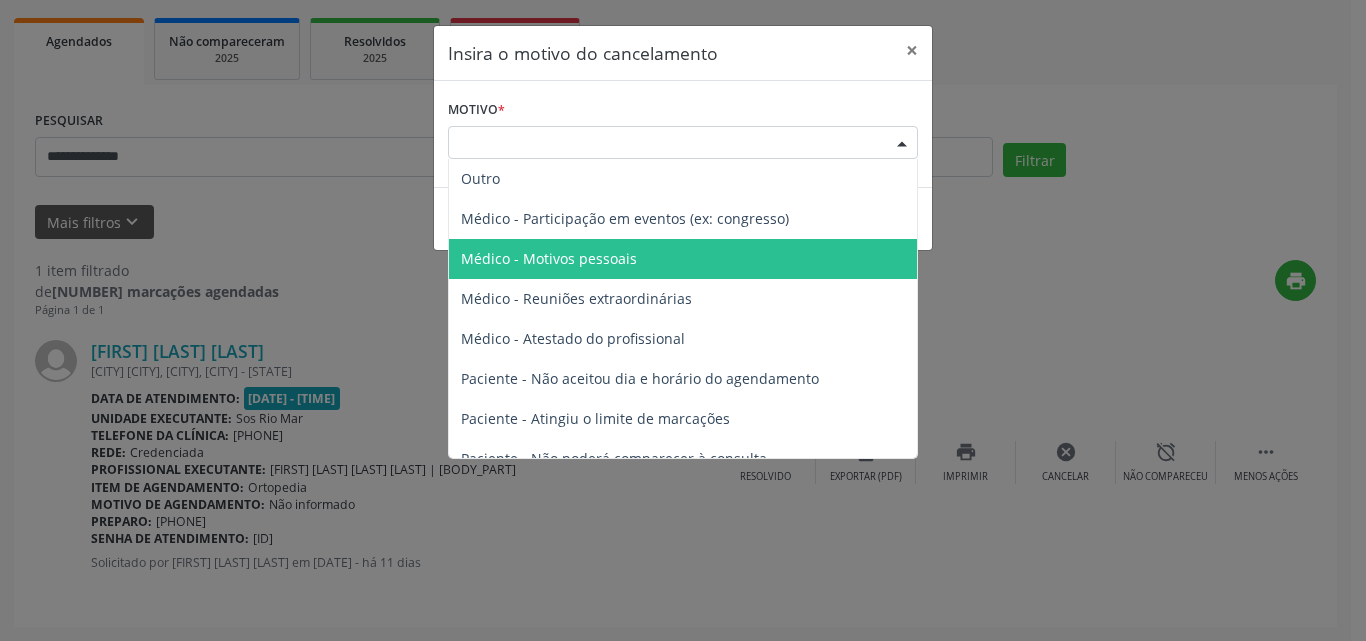 click on "Médico - Motivos pessoais" at bounding box center (683, 259) 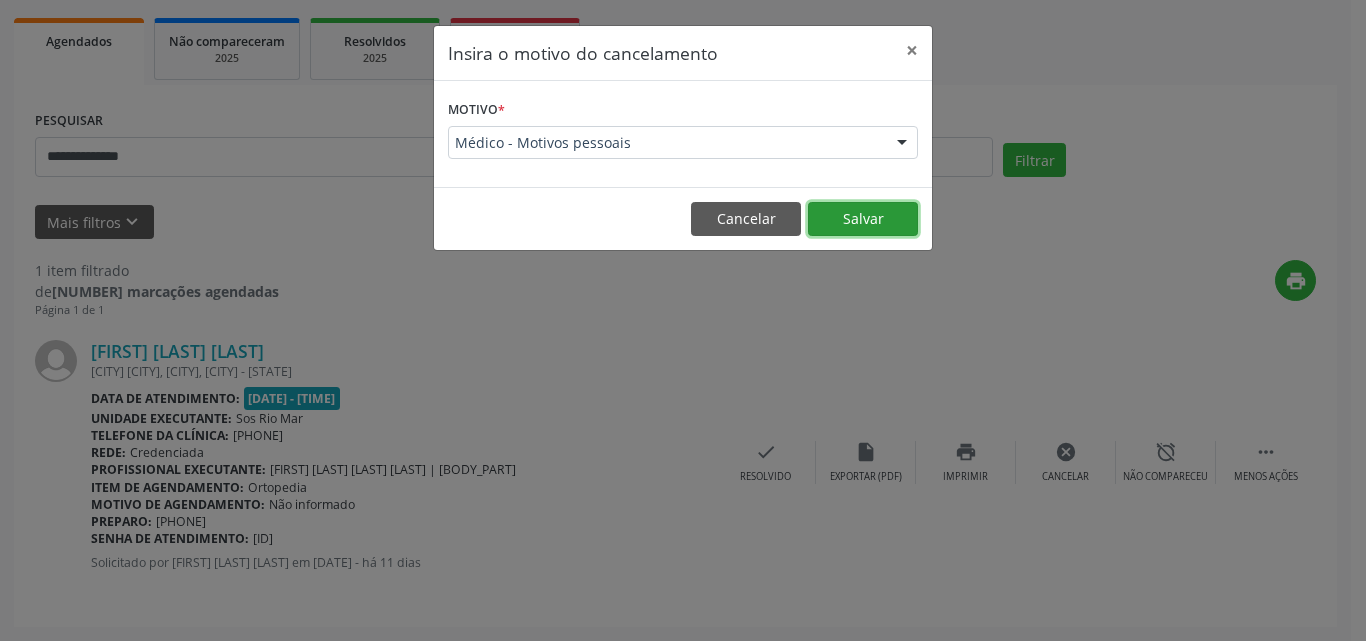 click on "Salvar" at bounding box center [863, 219] 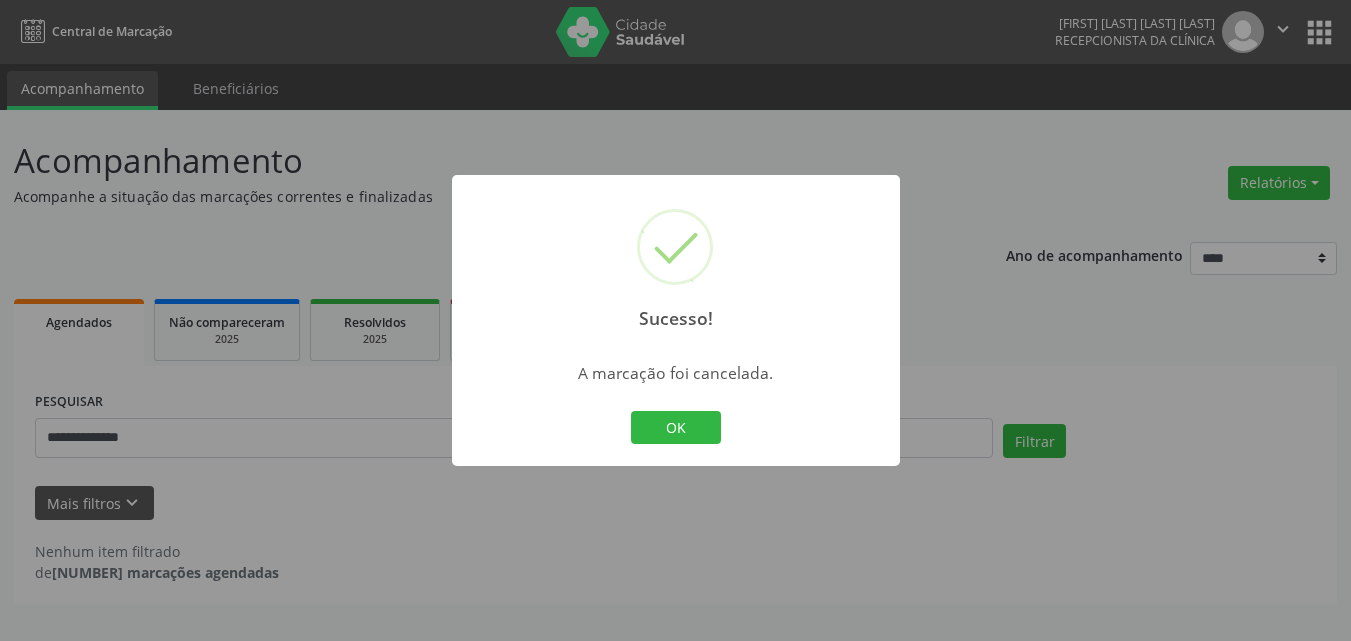 scroll, scrollTop: 0, scrollLeft: 0, axis: both 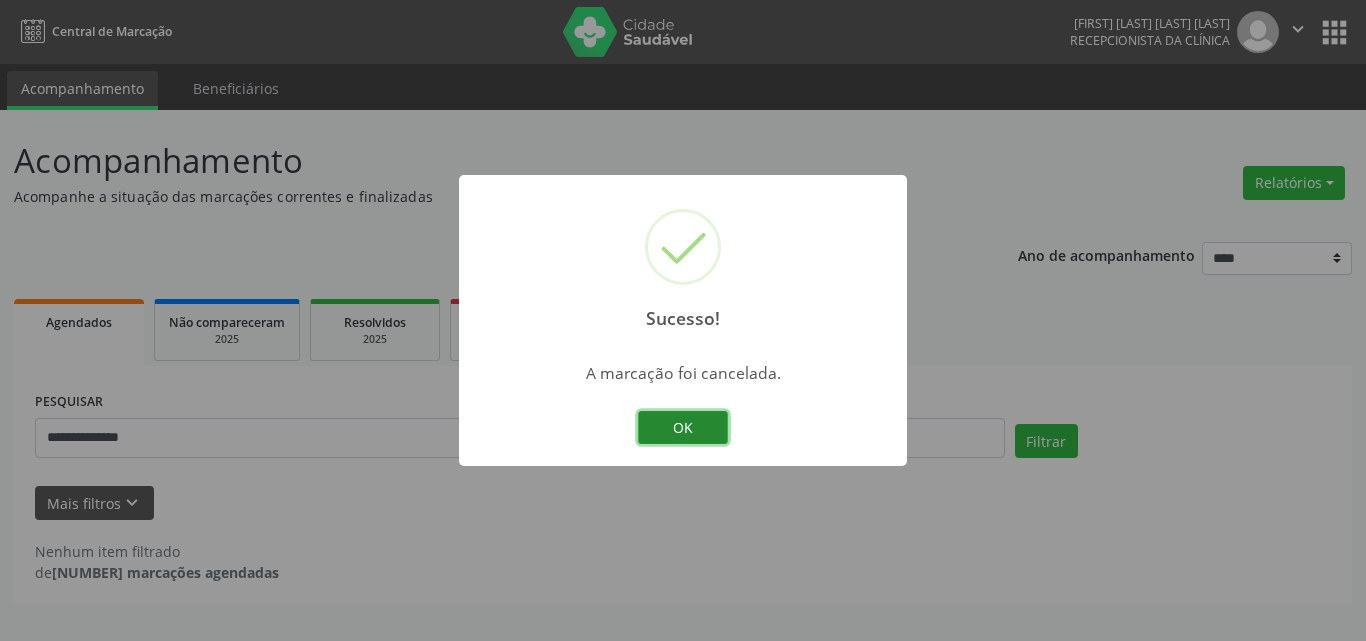 click on "OK" at bounding box center (683, 428) 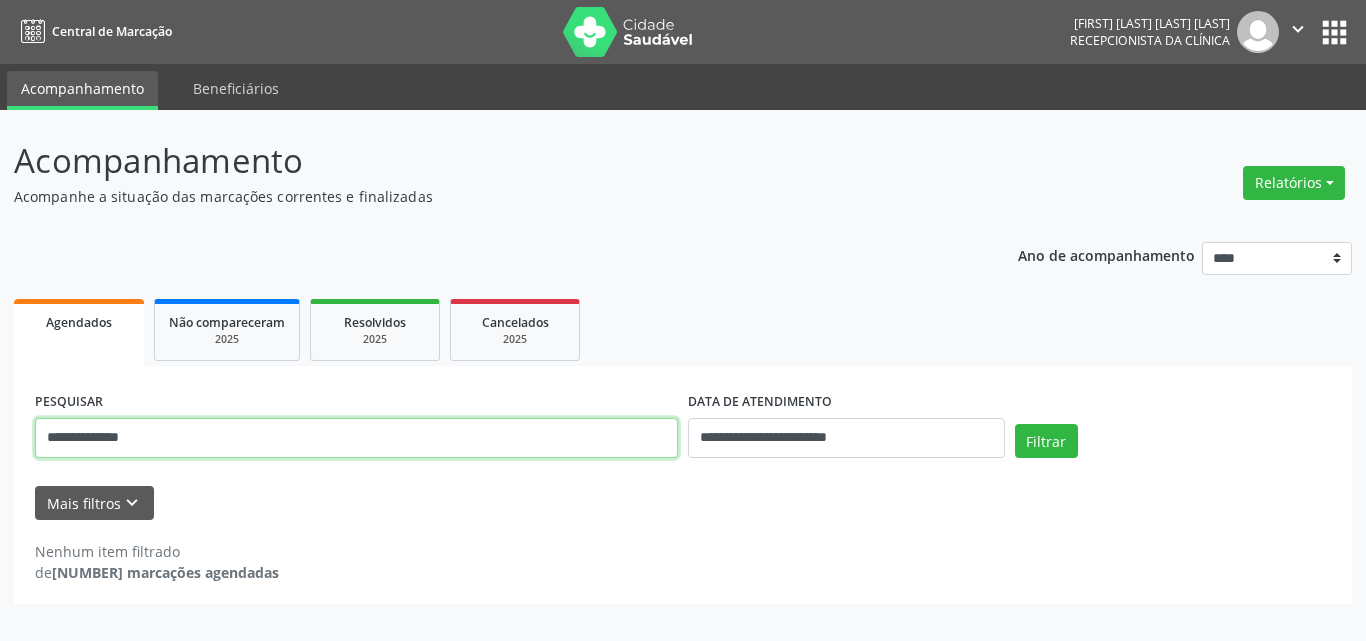 drag, startPoint x: 264, startPoint y: 437, endPoint x: 0, endPoint y: 442, distance: 264.04733 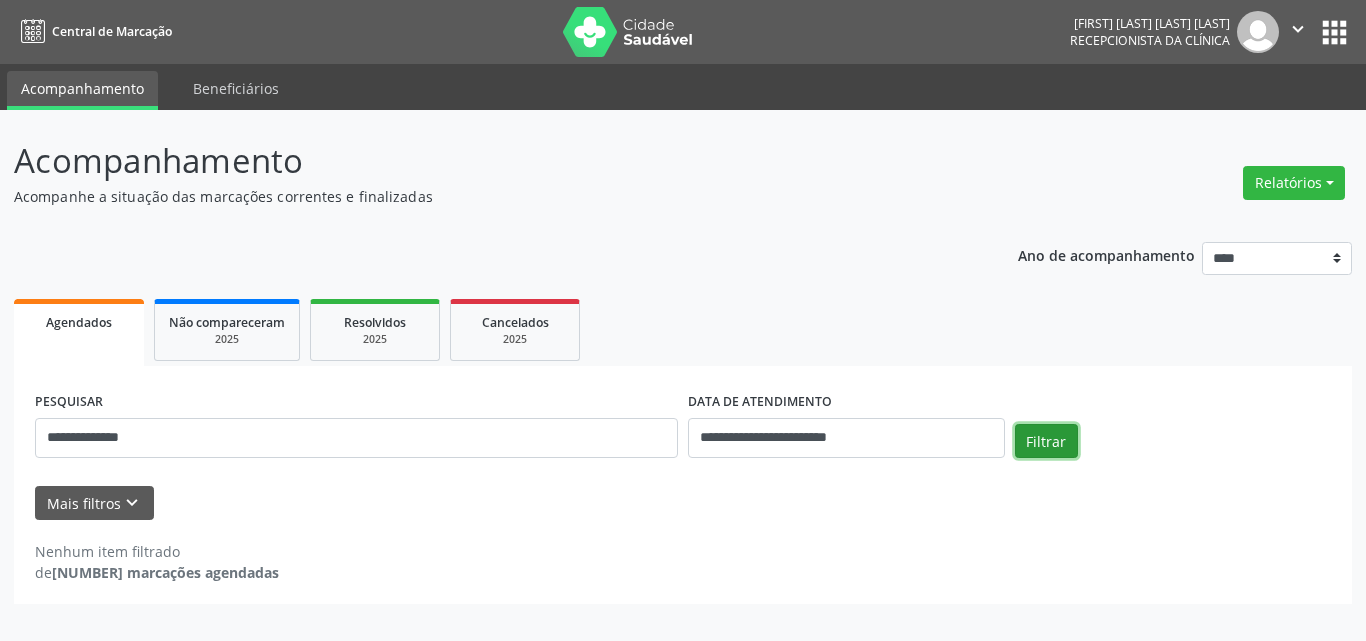 click on "Filtrar" at bounding box center (1046, 441) 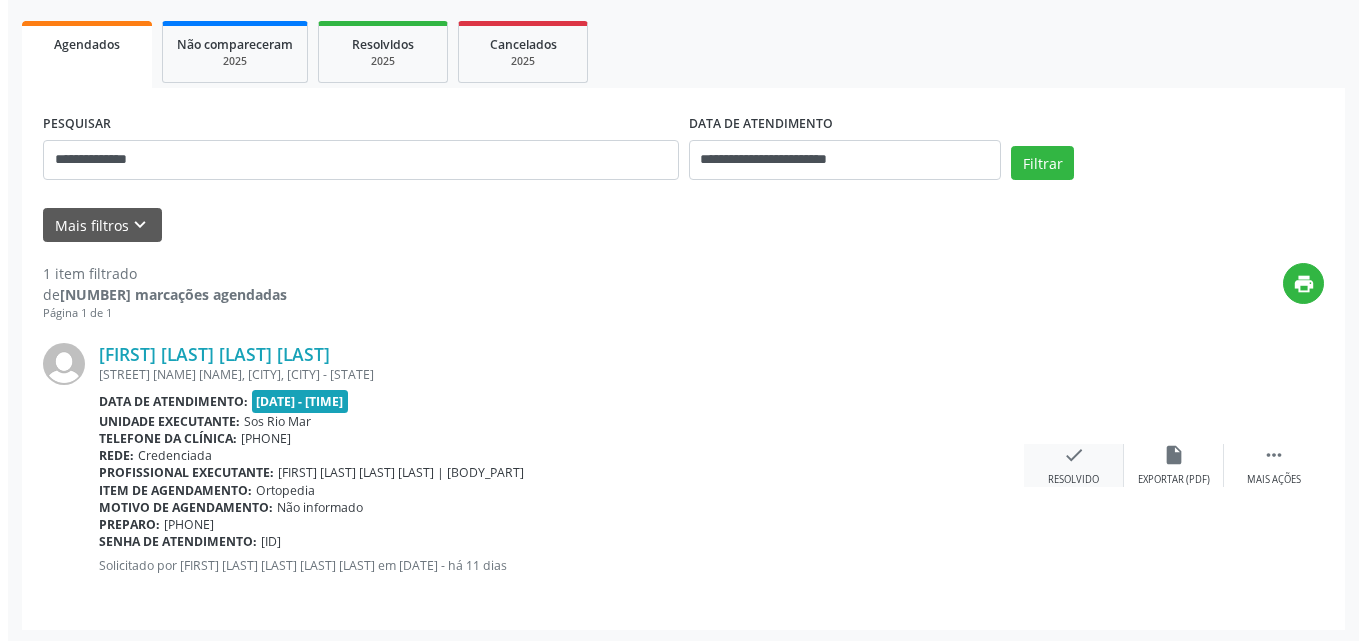 scroll, scrollTop: 281, scrollLeft: 0, axis: vertical 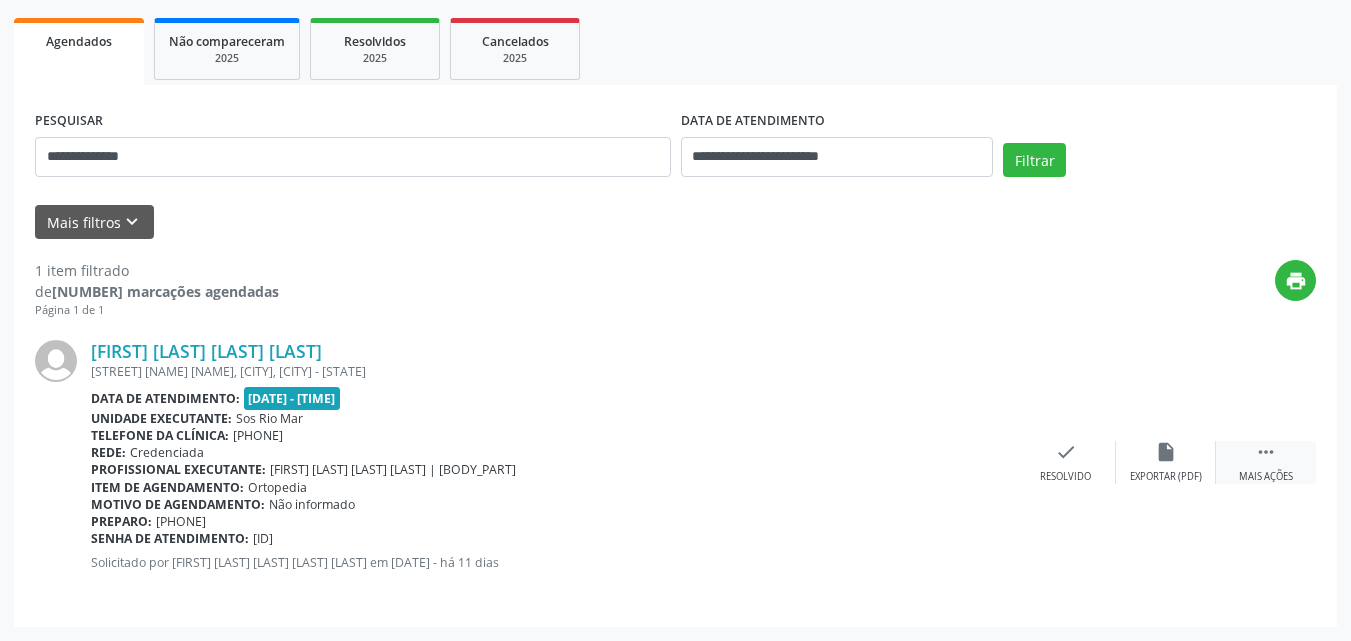 click on "" at bounding box center (1266, 452) 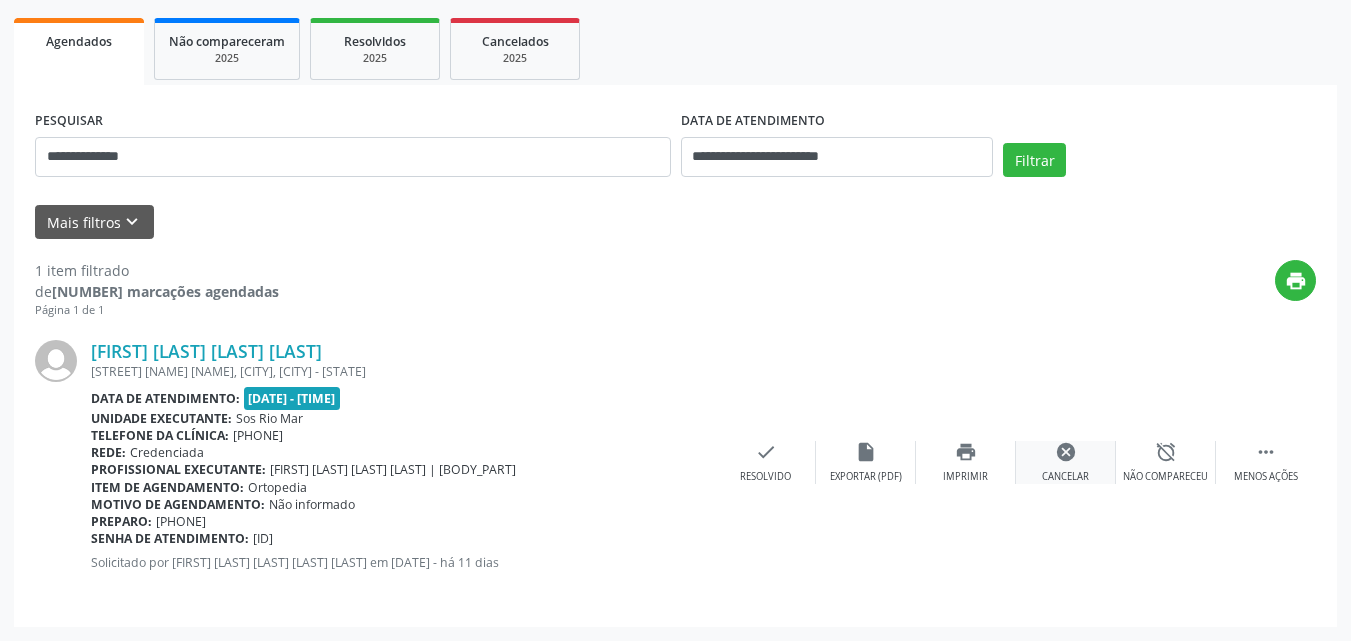 click on "cancel" at bounding box center (1066, 452) 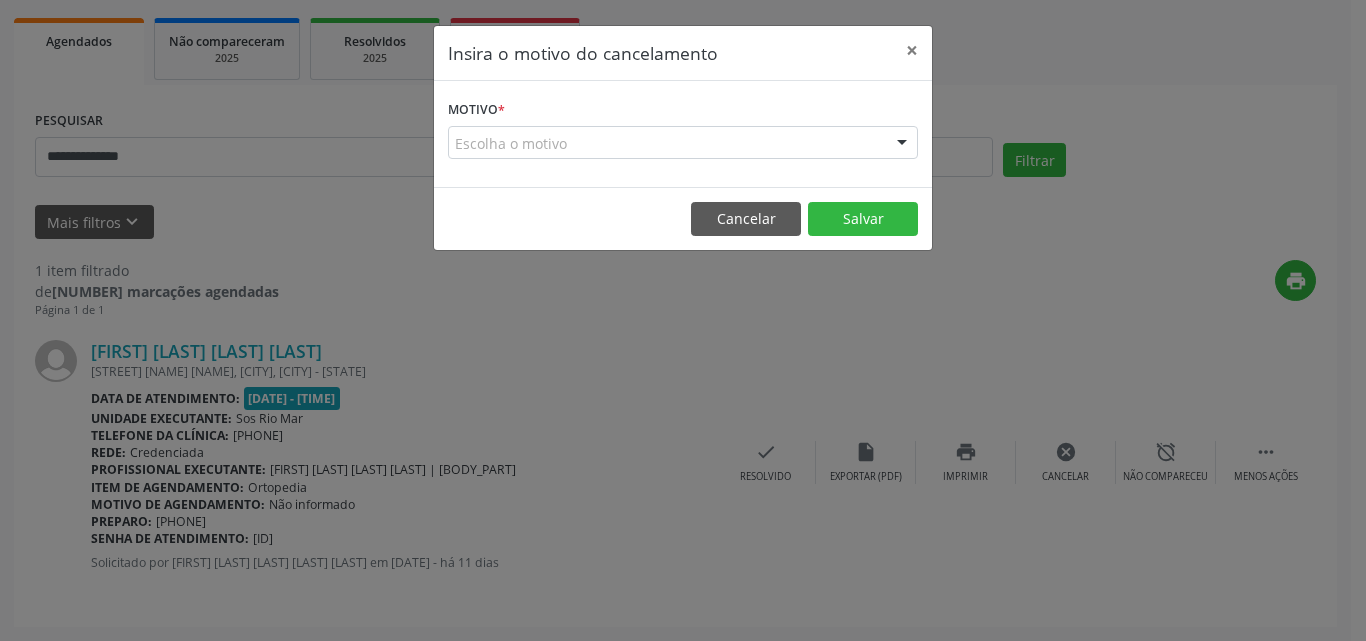click on "Escolha o motivo" at bounding box center [683, 143] 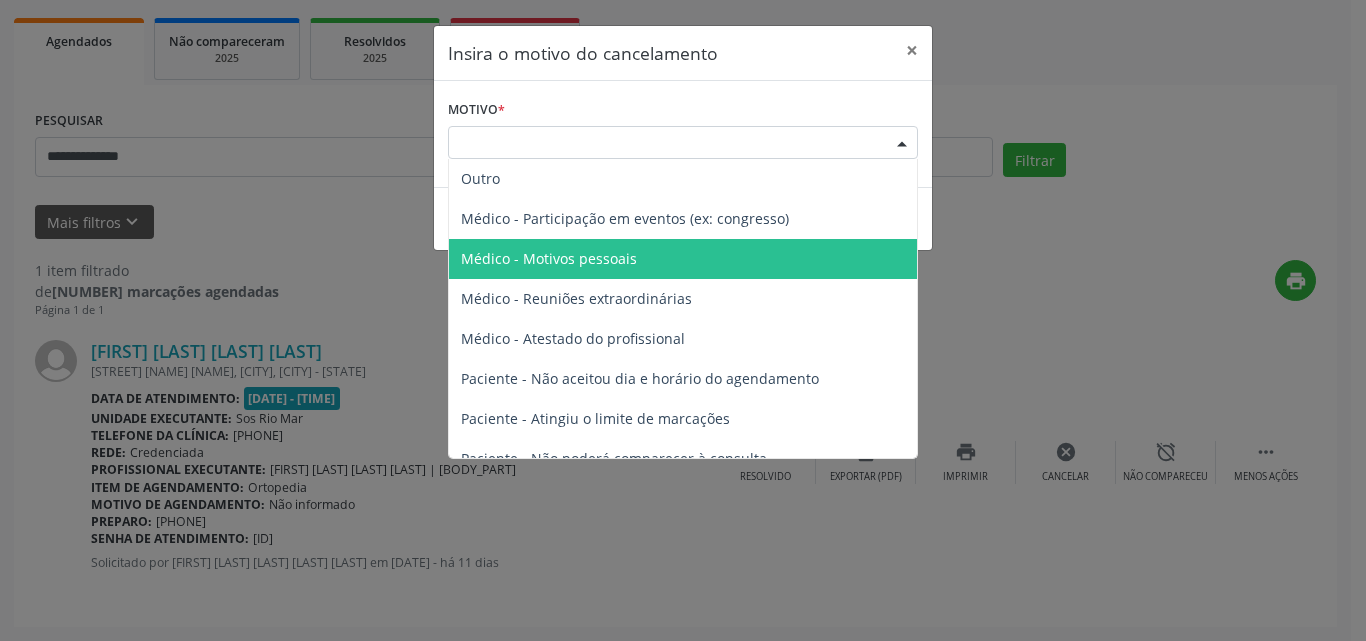 click on "Médico - Motivos pessoais" at bounding box center (683, 259) 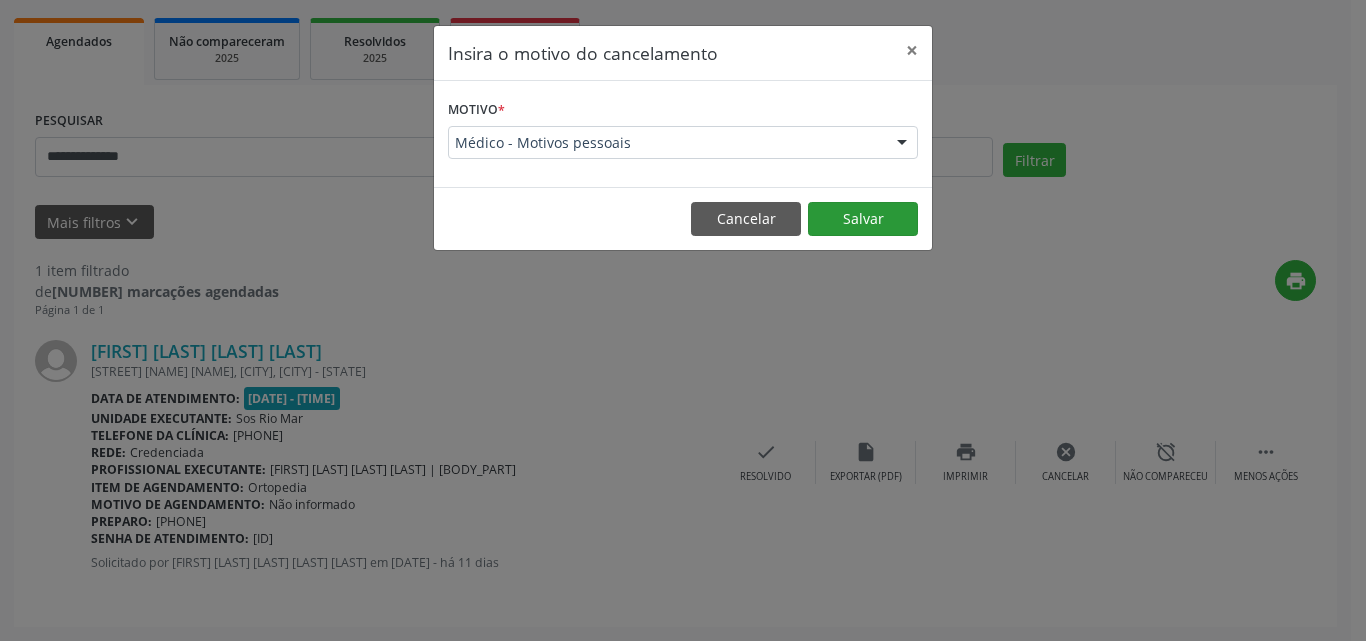 drag, startPoint x: 879, startPoint y: 191, endPoint x: 874, endPoint y: 218, distance: 27.45906 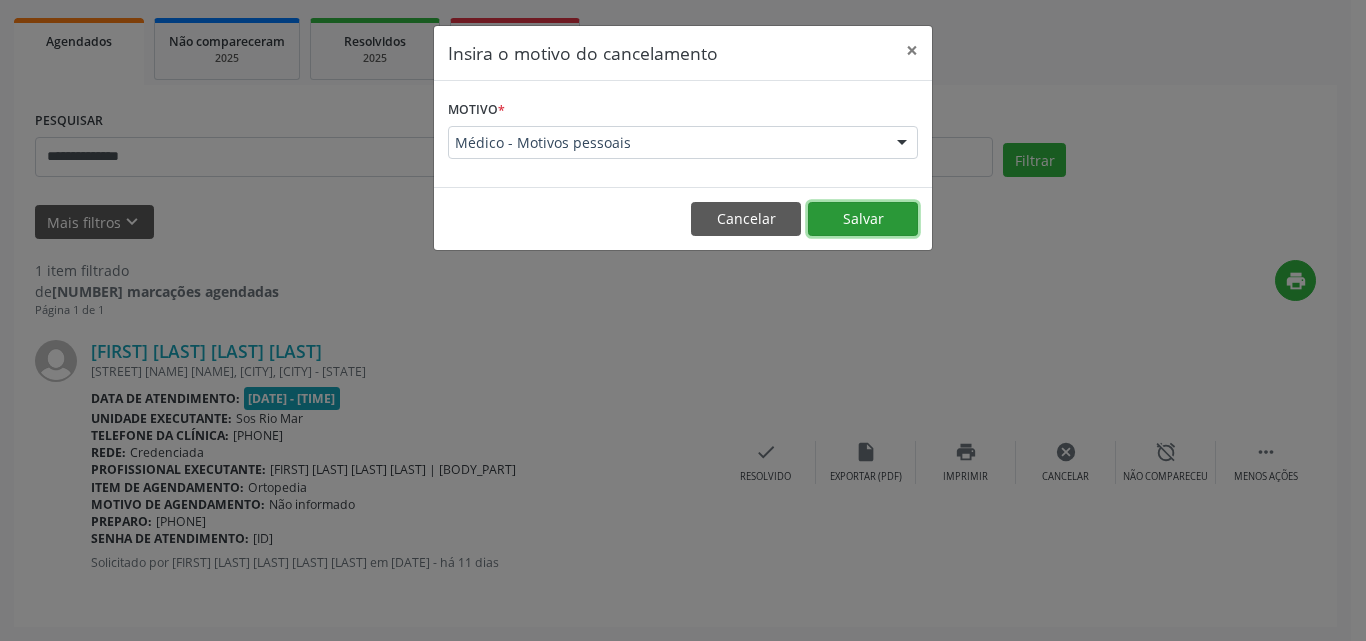 click on "Salvar" at bounding box center (863, 219) 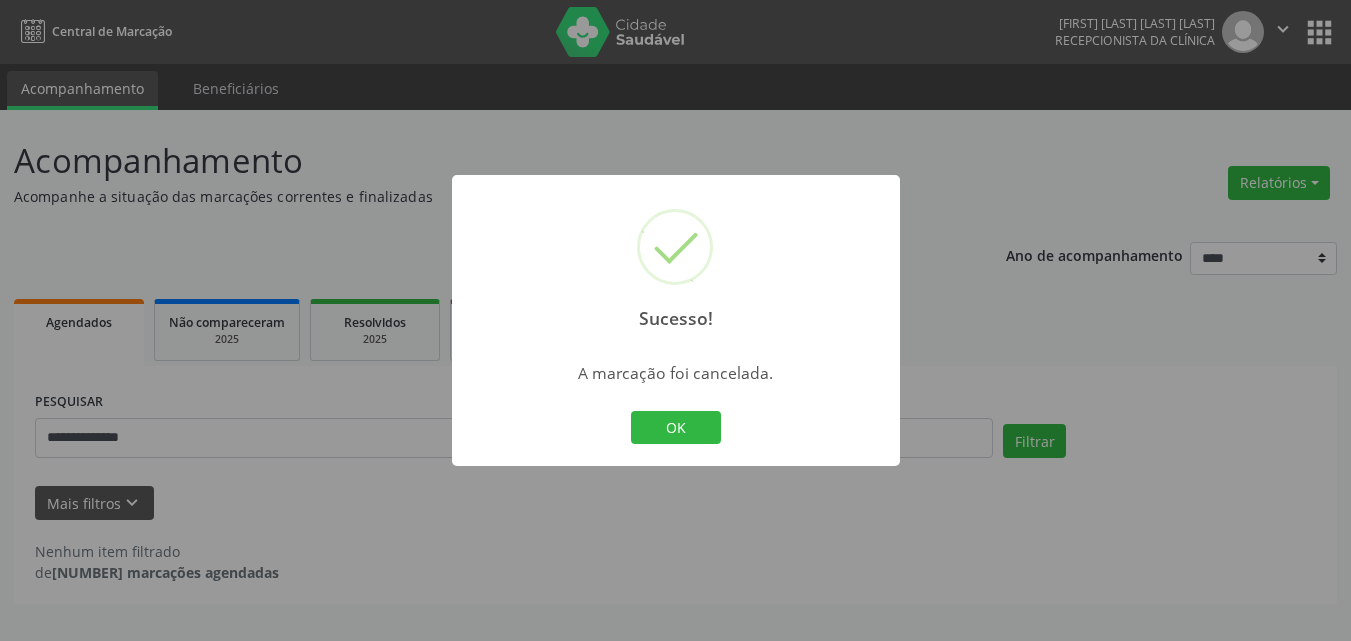 scroll, scrollTop: 0, scrollLeft: 0, axis: both 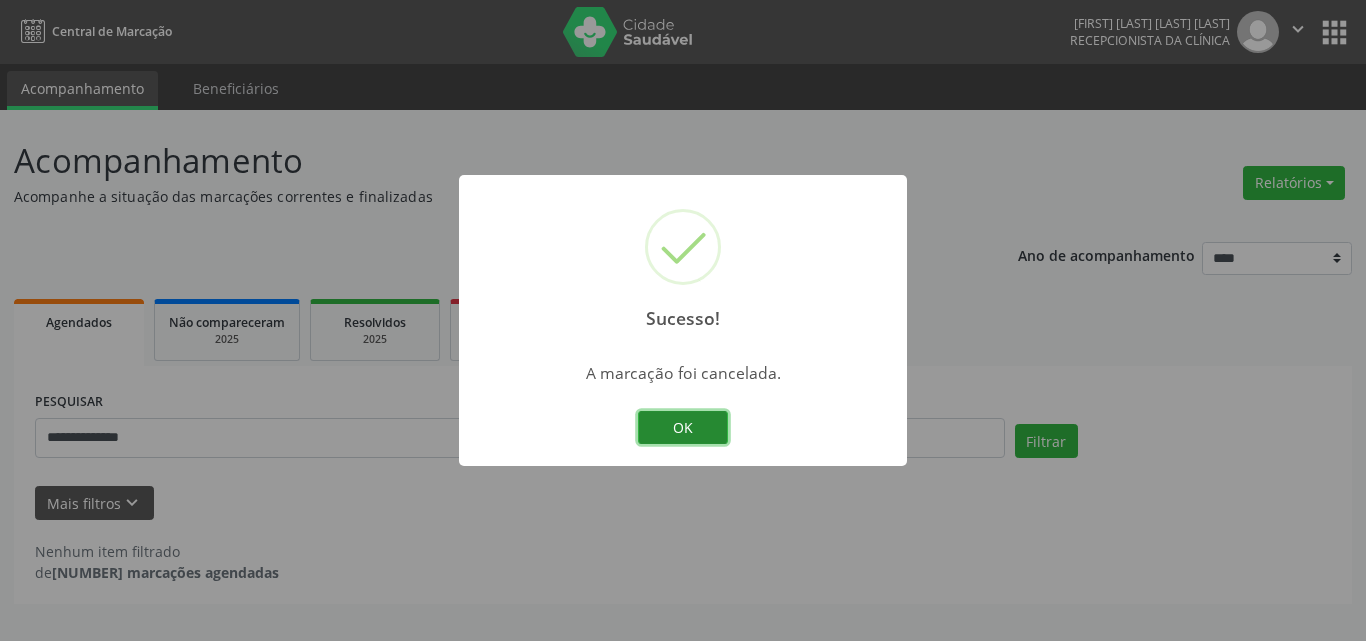 click on "OK" at bounding box center (683, 428) 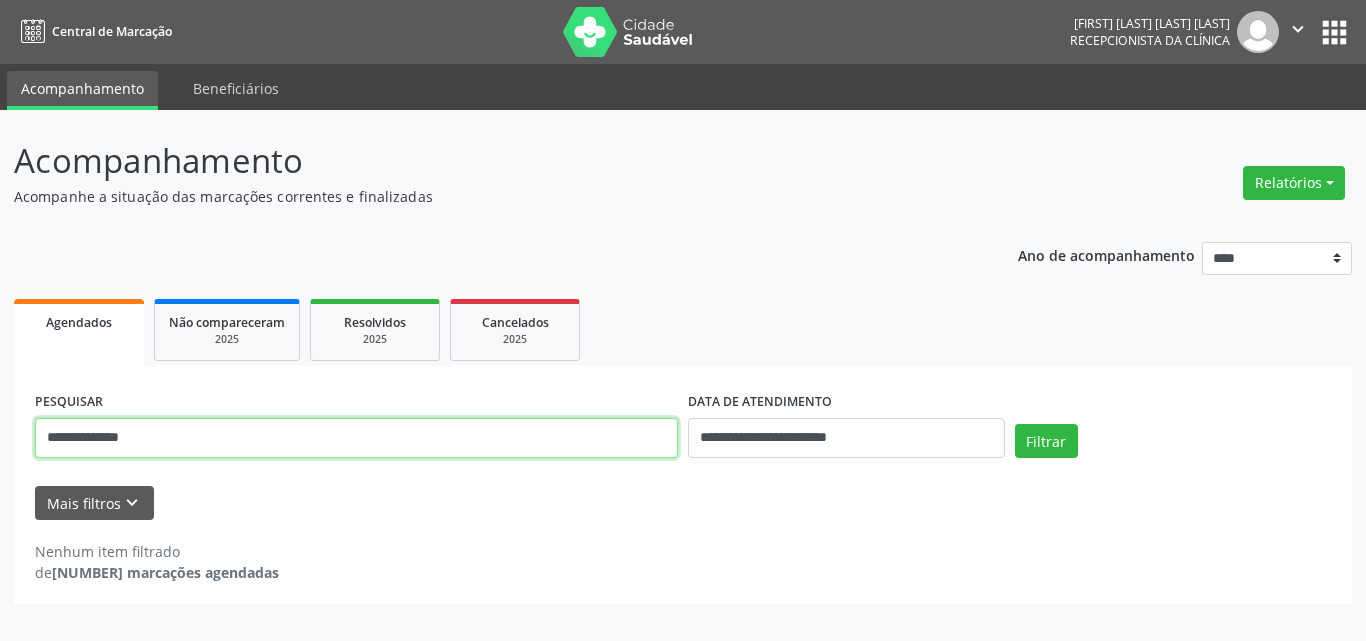 drag, startPoint x: 227, startPoint y: 444, endPoint x: 0, endPoint y: 434, distance: 227.22015 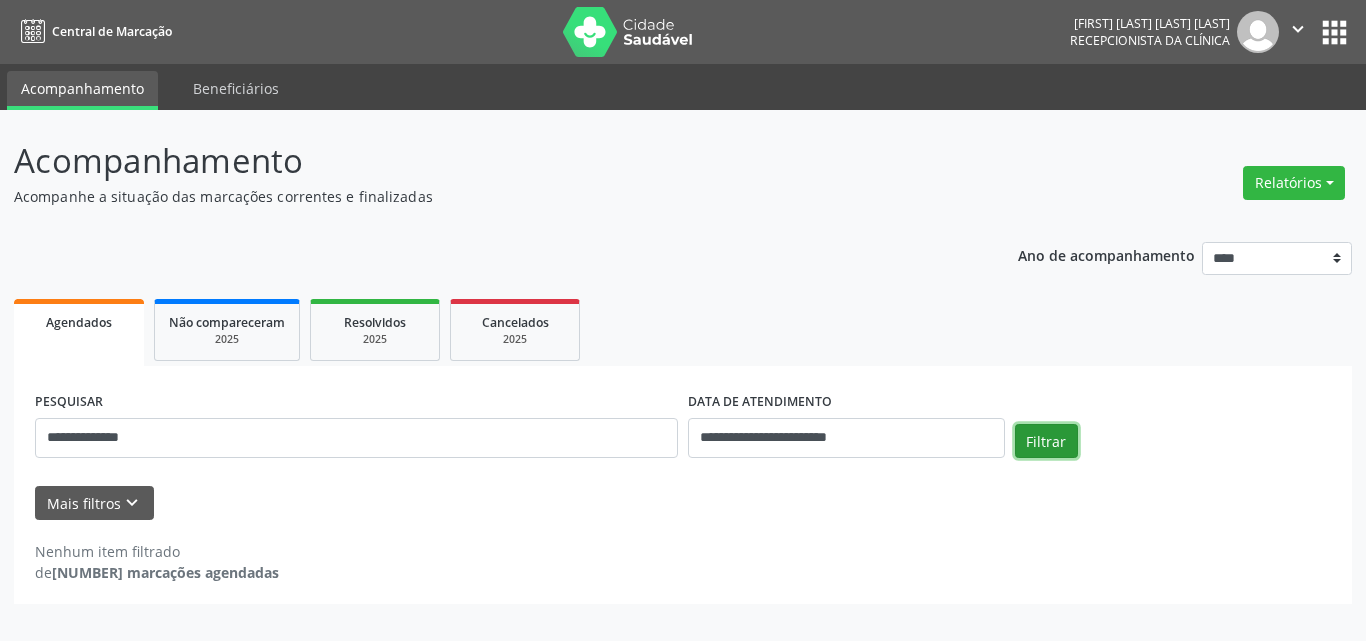 click on "Filtrar" at bounding box center (1046, 441) 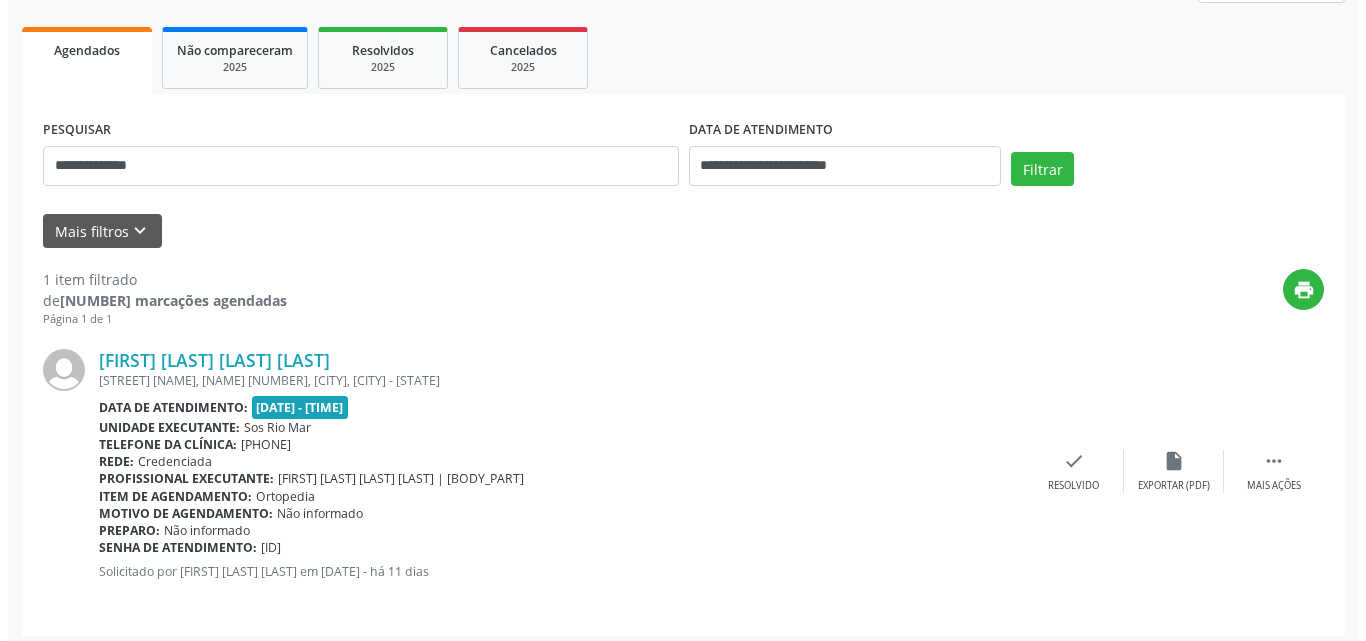 scroll, scrollTop: 281, scrollLeft: 0, axis: vertical 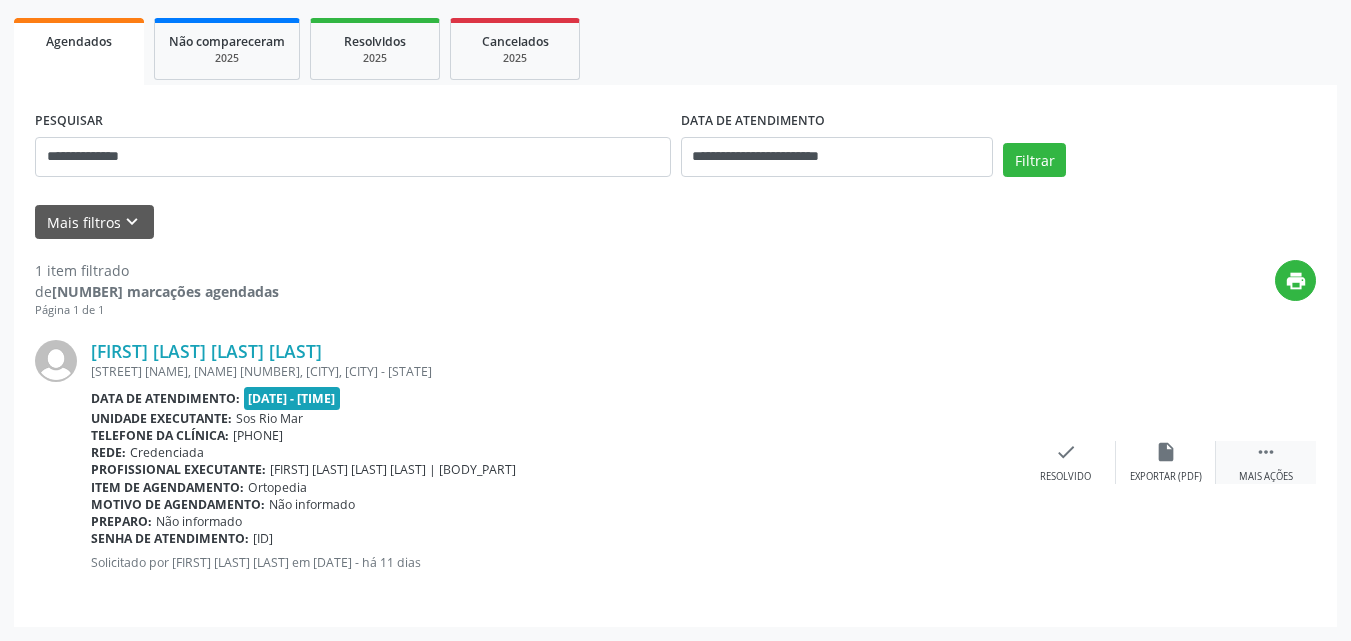 click on "" at bounding box center (1266, 452) 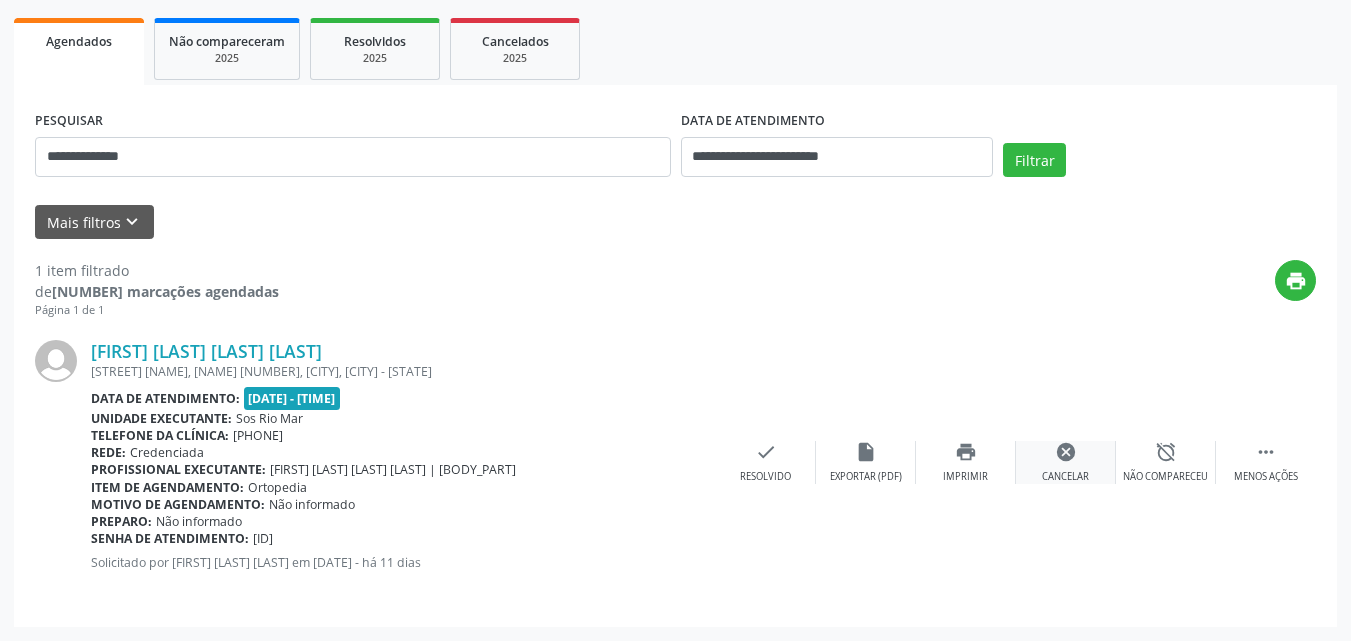 click on "cancel
Cancelar" at bounding box center (1066, 462) 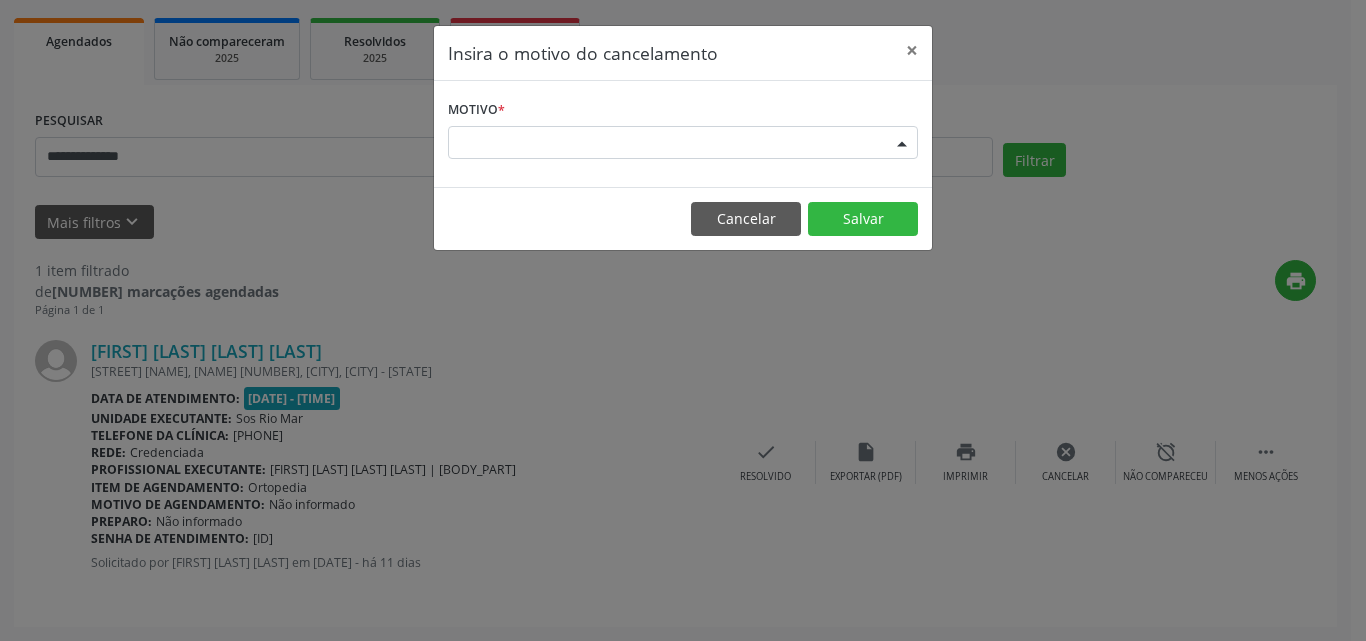click on "Escolha o motivo" at bounding box center [683, 143] 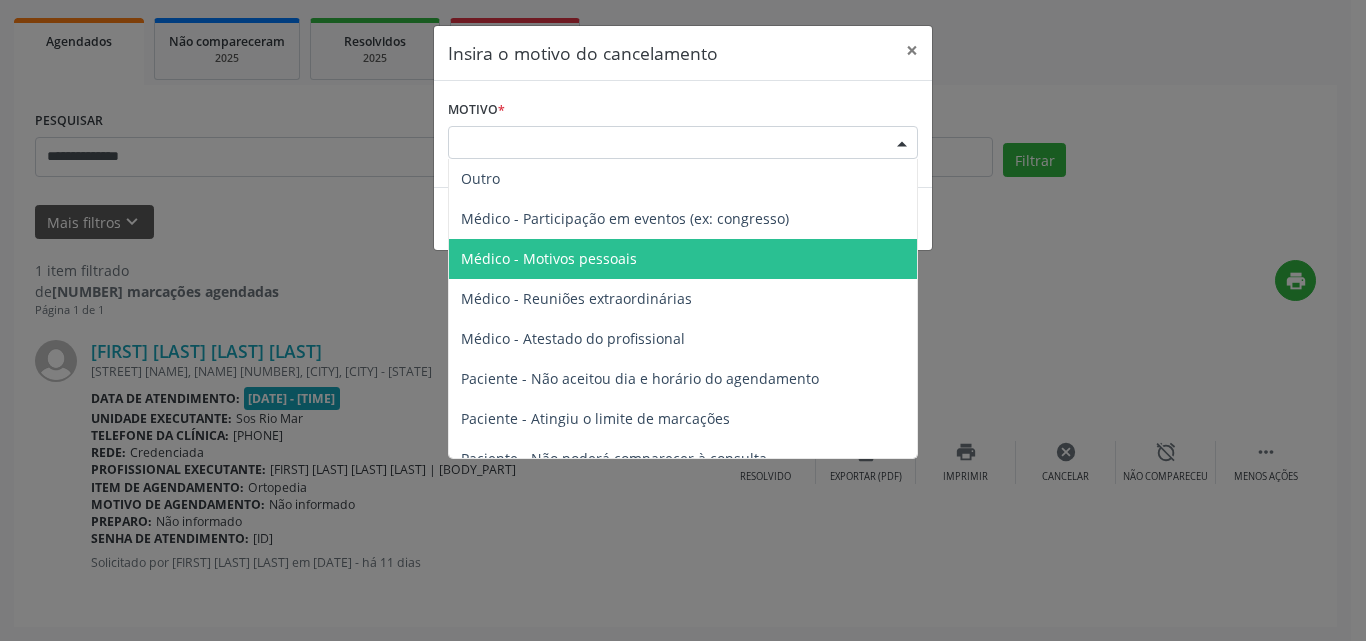 click on "Médico - Motivos pessoais" at bounding box center (549, 258) 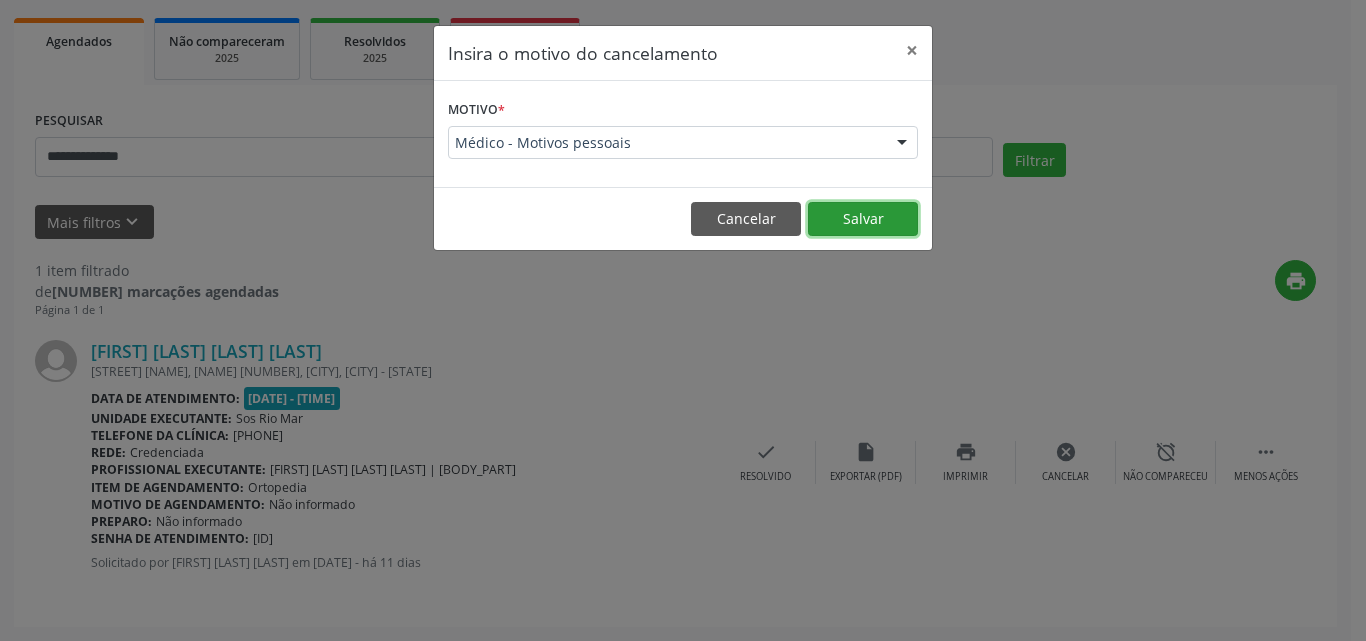 click on "Salvar" at bounding box center (863, 219) 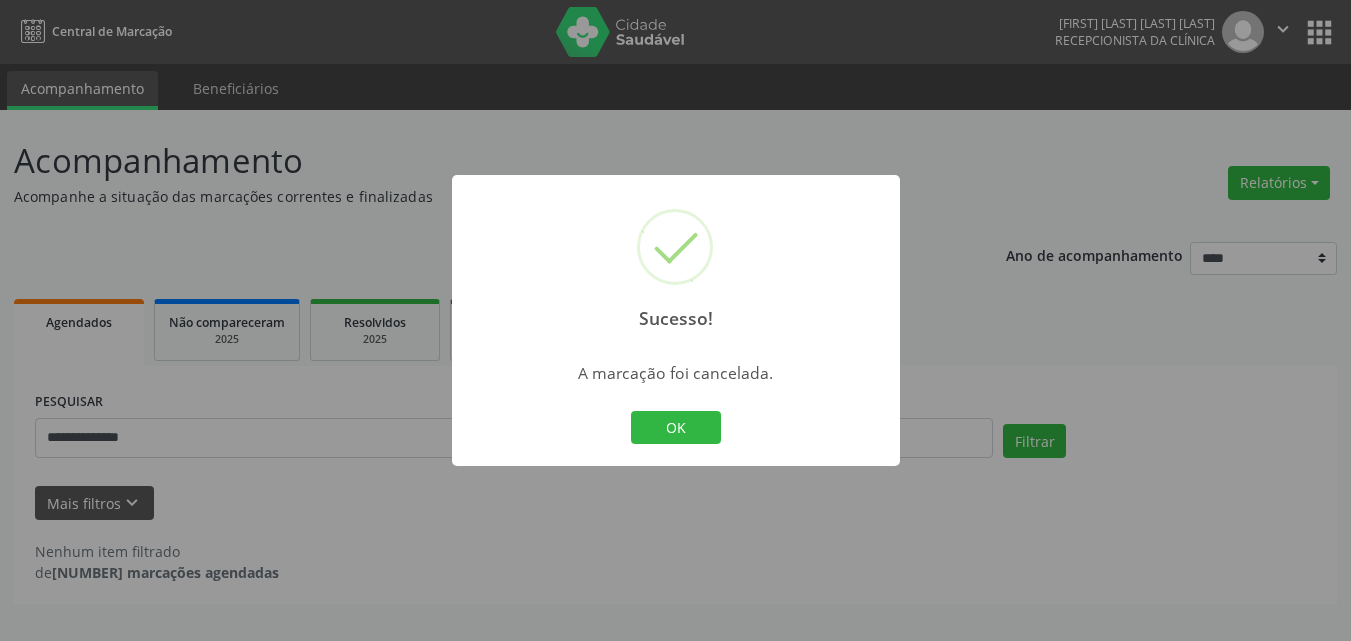 scroll, scrollTop: 0, scrollLeft: 0, axis: both 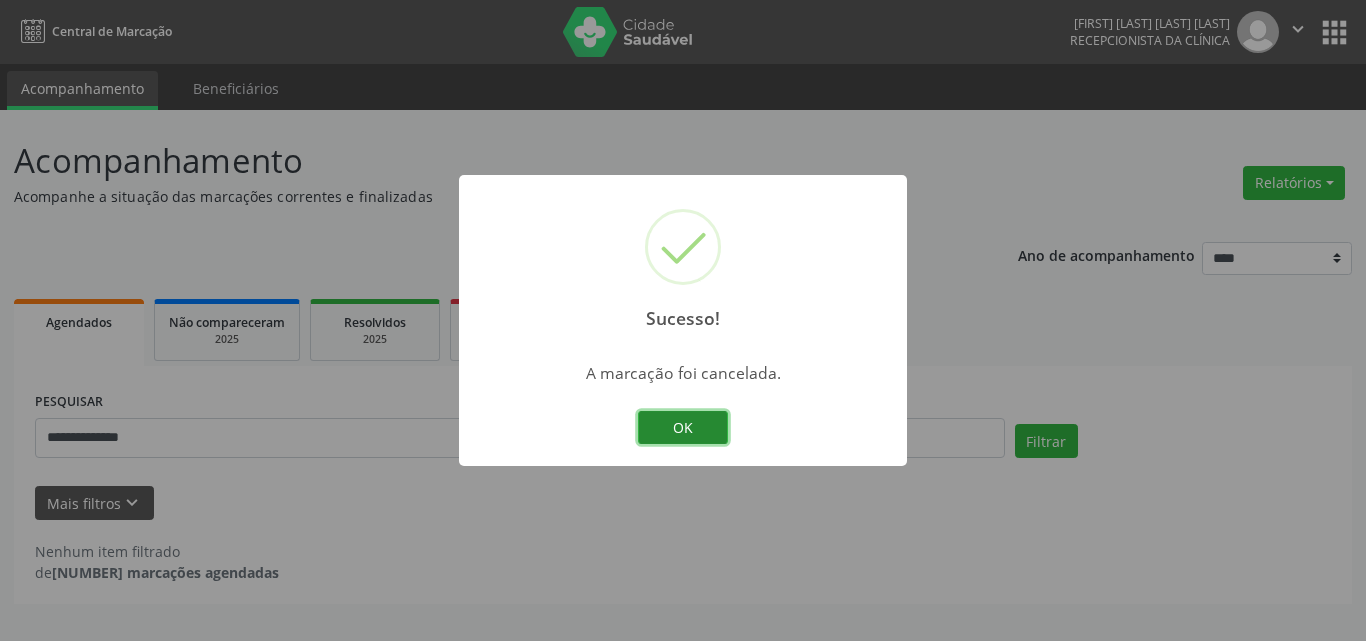 click on "OK" at bounding box center [683, 428] 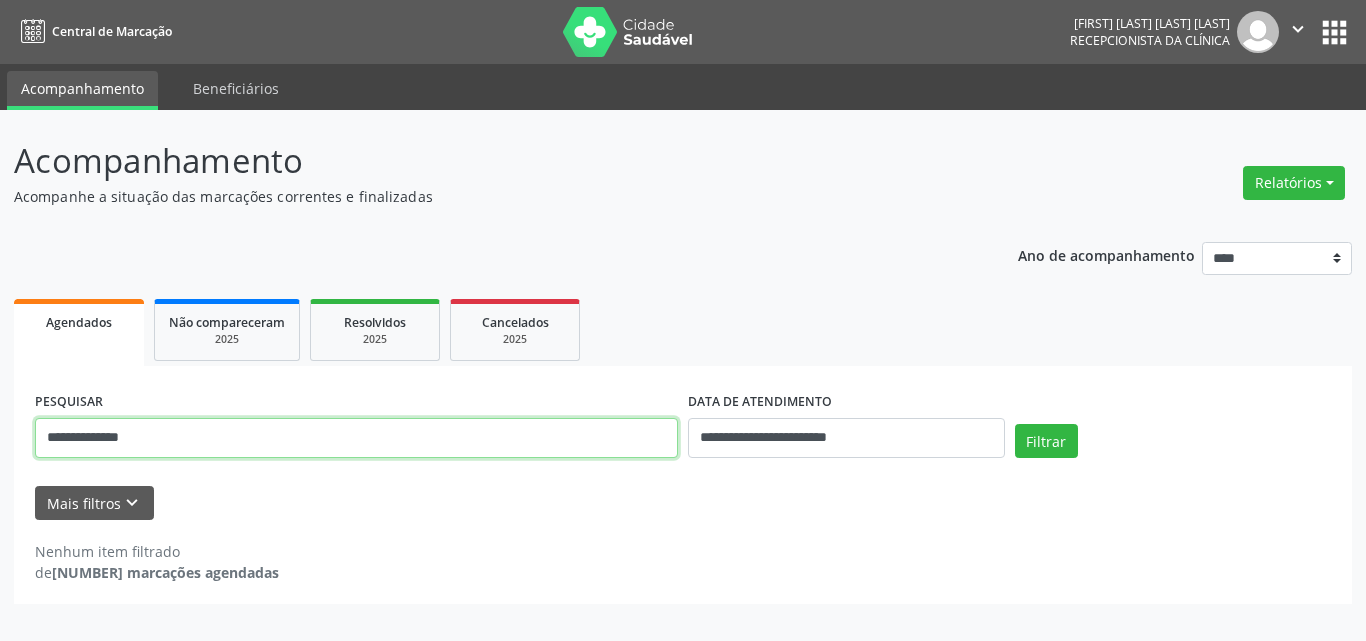 drag, startPoint x: 408, startPoint y: 419, endPoint x: 0, endPoint y: 429, distance: 408.12253 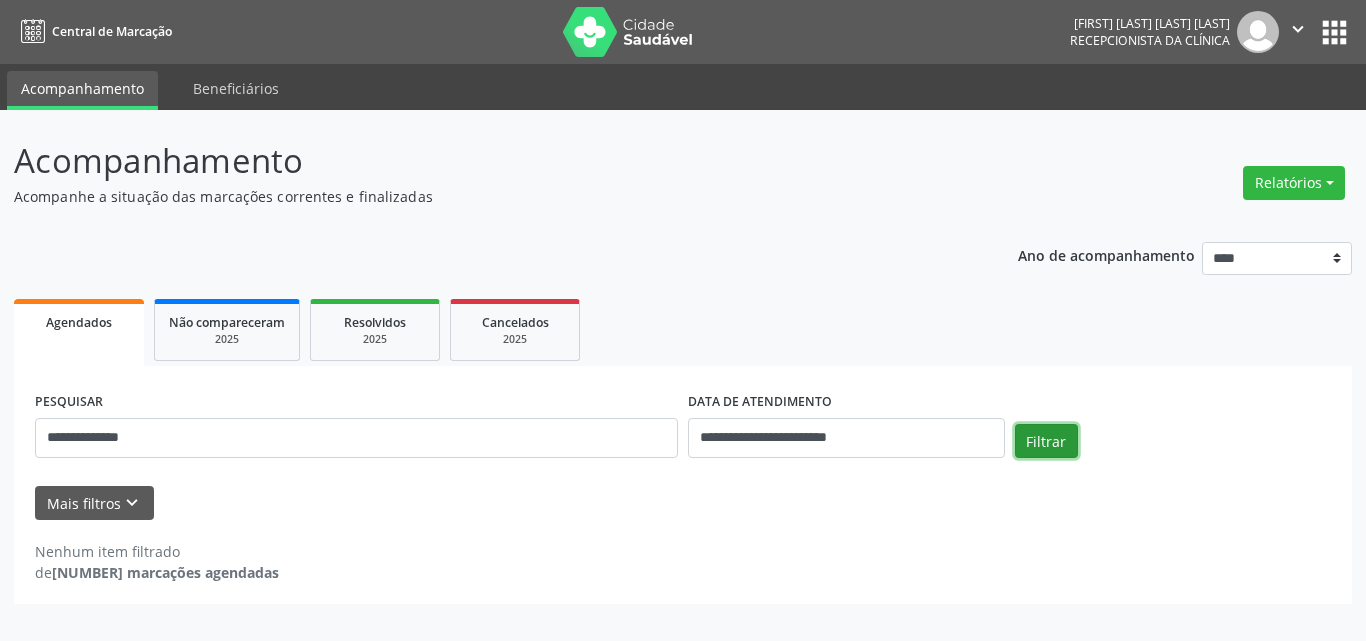 click on "Filtrar" at bounding box center (1046, 441) 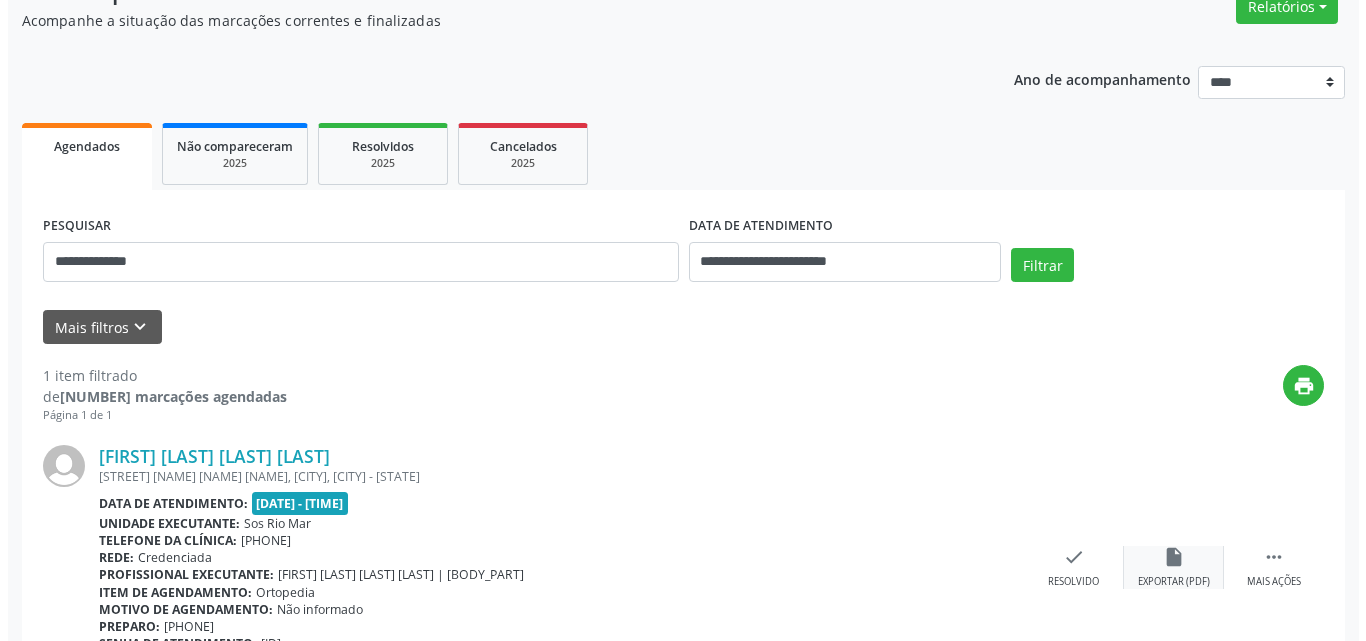 scroll, scrollTop: 281, scrollLeft: 0, axis: vertical 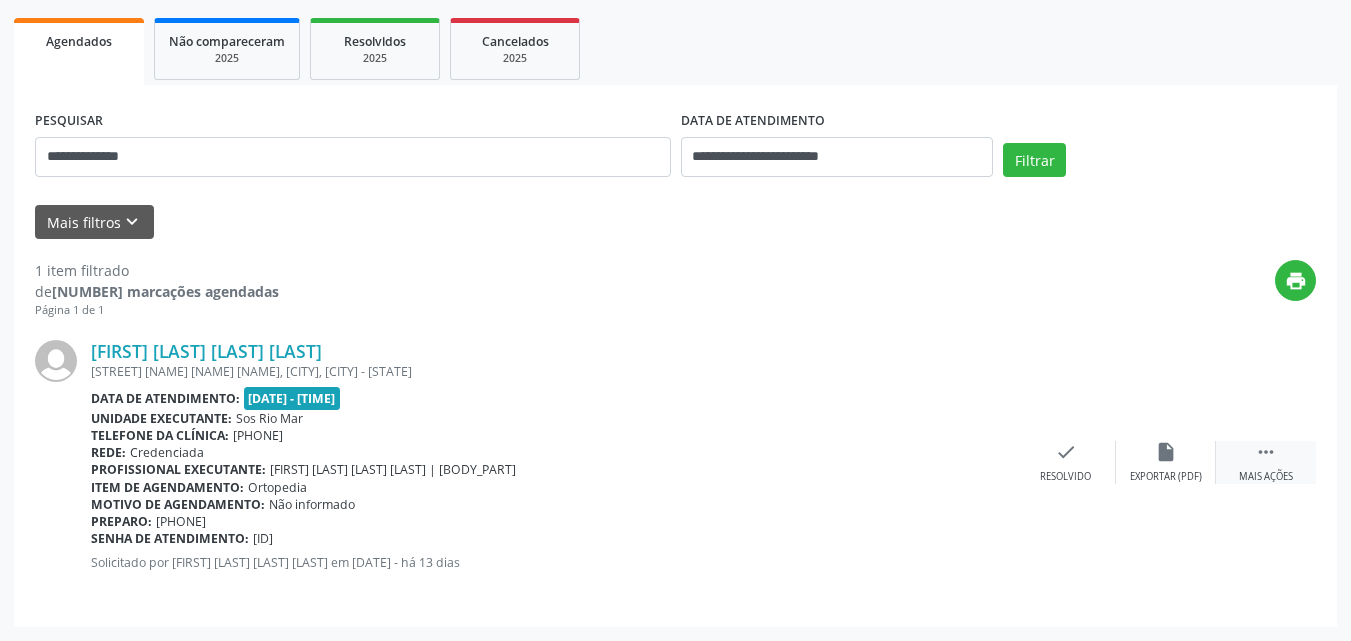 click on "
Mais ações" at bounding box center [1266, 462] 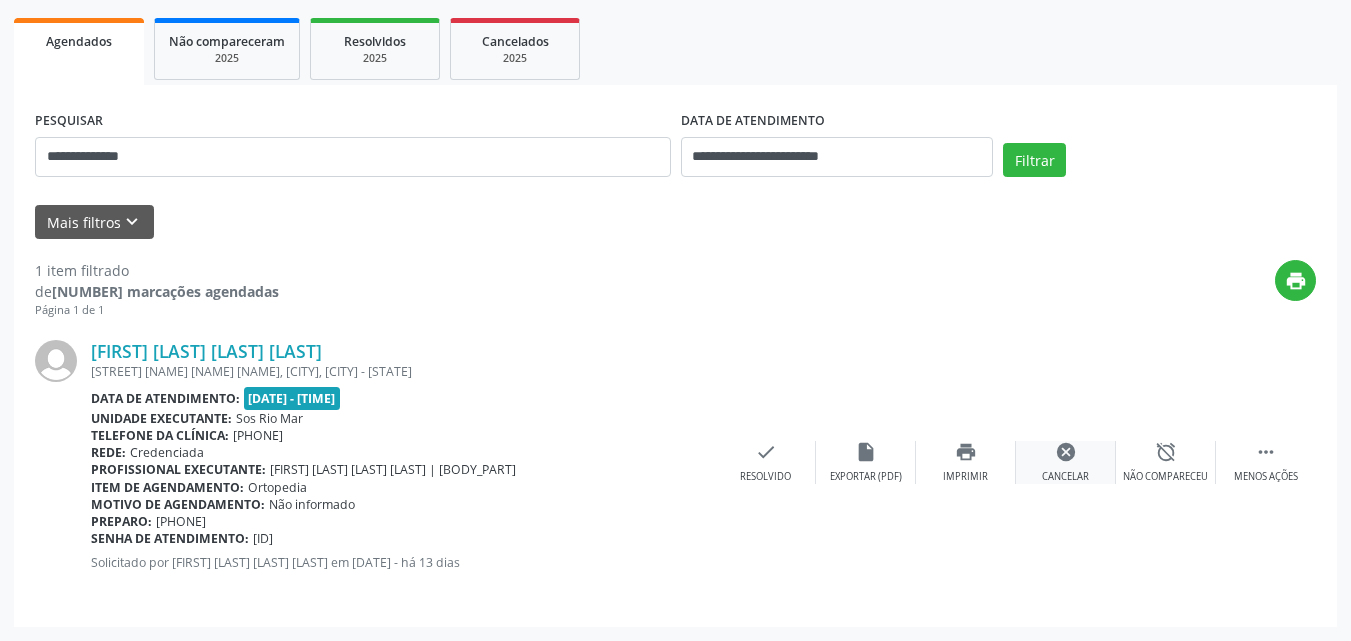 click on "cancel
Cancelar" at bounding box center (1066, 462) 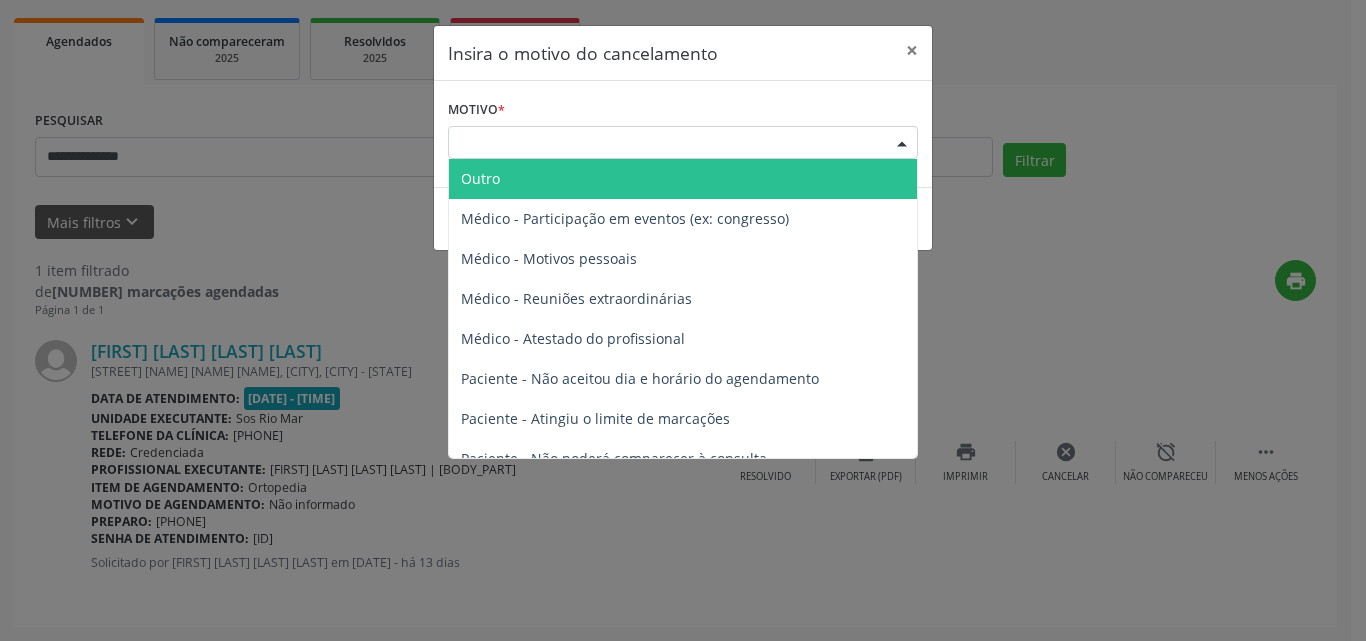 click on "Escolha o motivo" at bounding box center (683, 143) 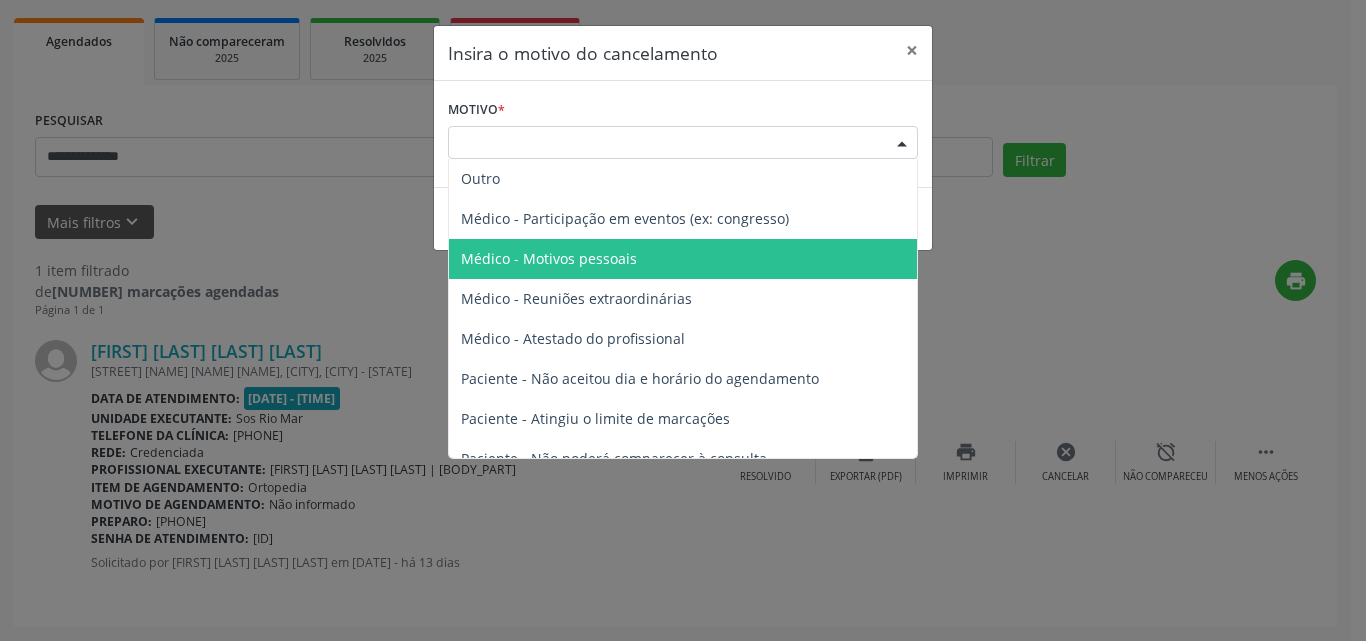 click on "Médico - Motivos pessoais" at bounding box center [683, 259] 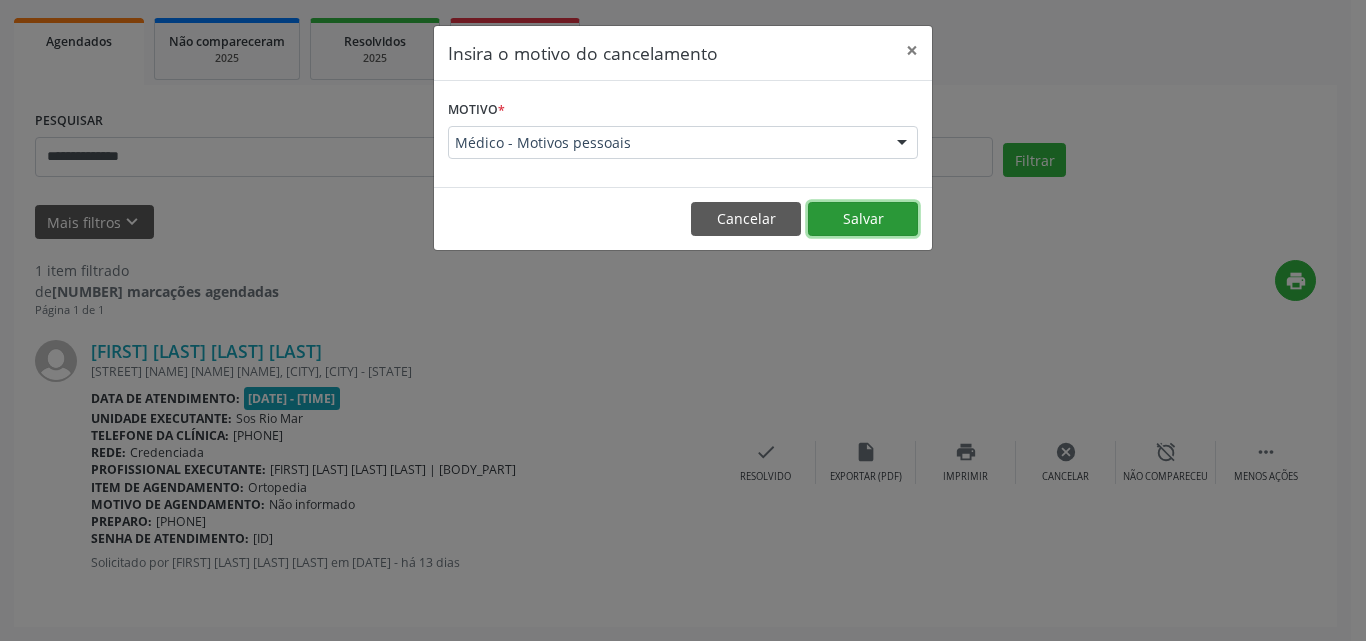 click on "Salvar" at bounding box center (863, 219) 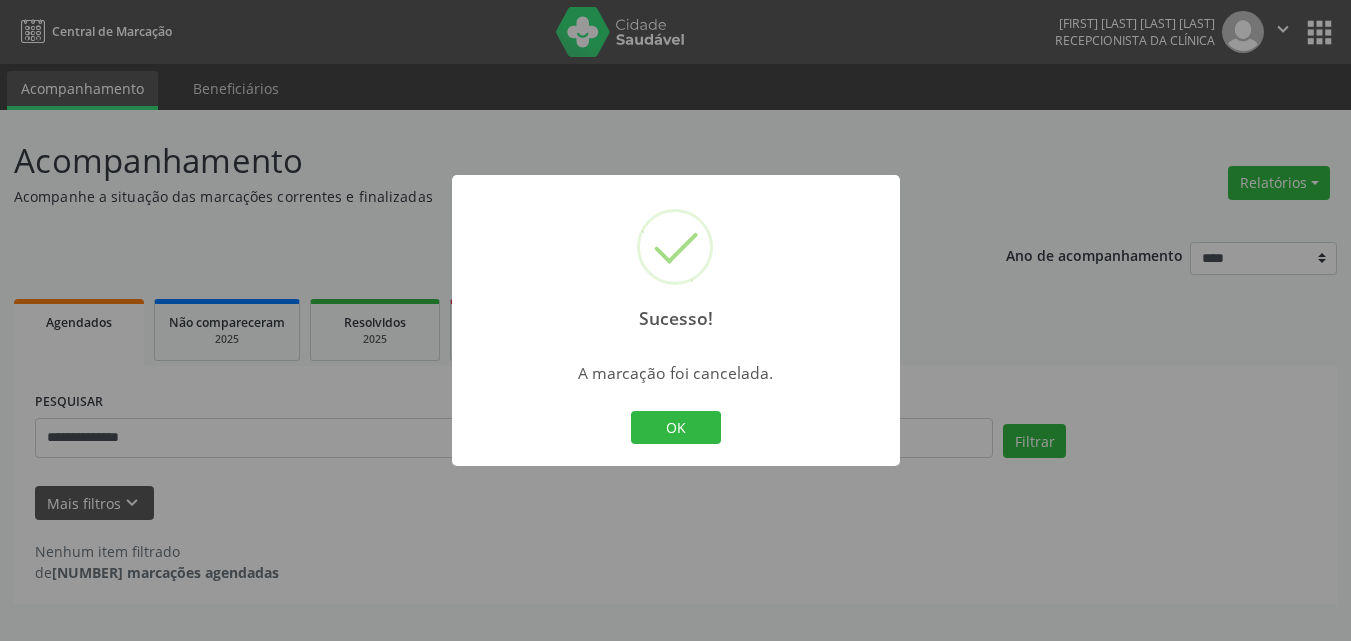 scroll, scrollTop: 0, scrollLeft: 0, axis: both 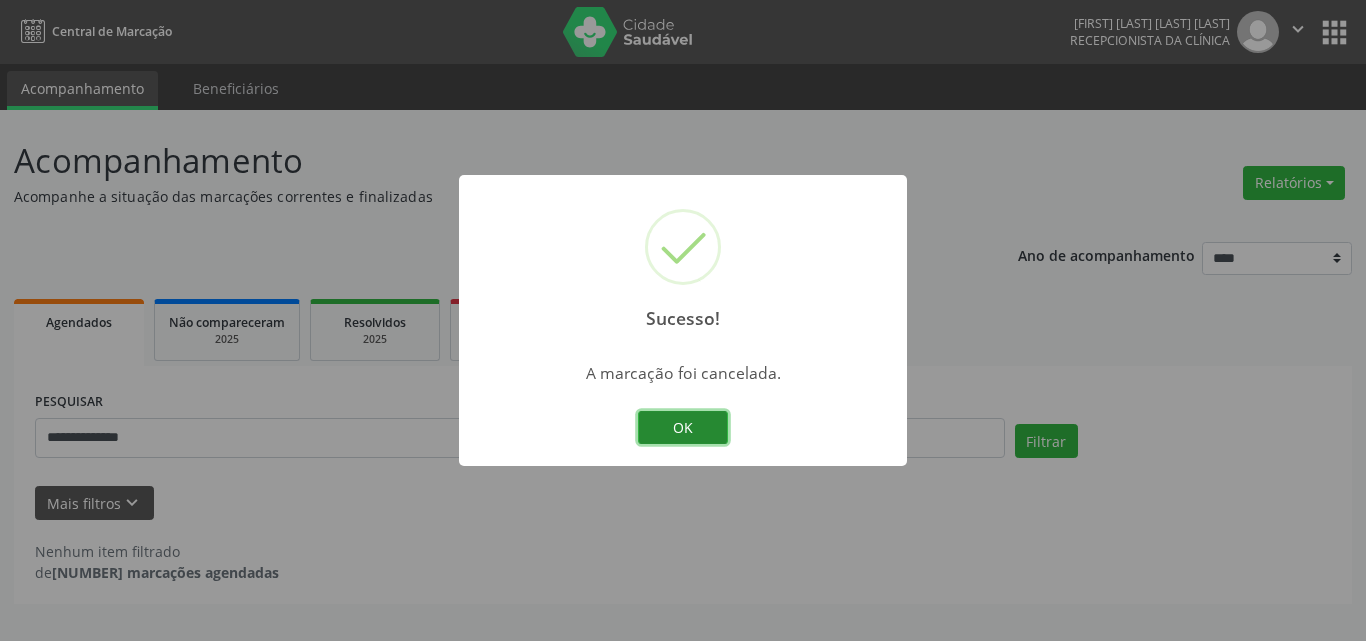 click on "OK" at bounding box center (683, 428) 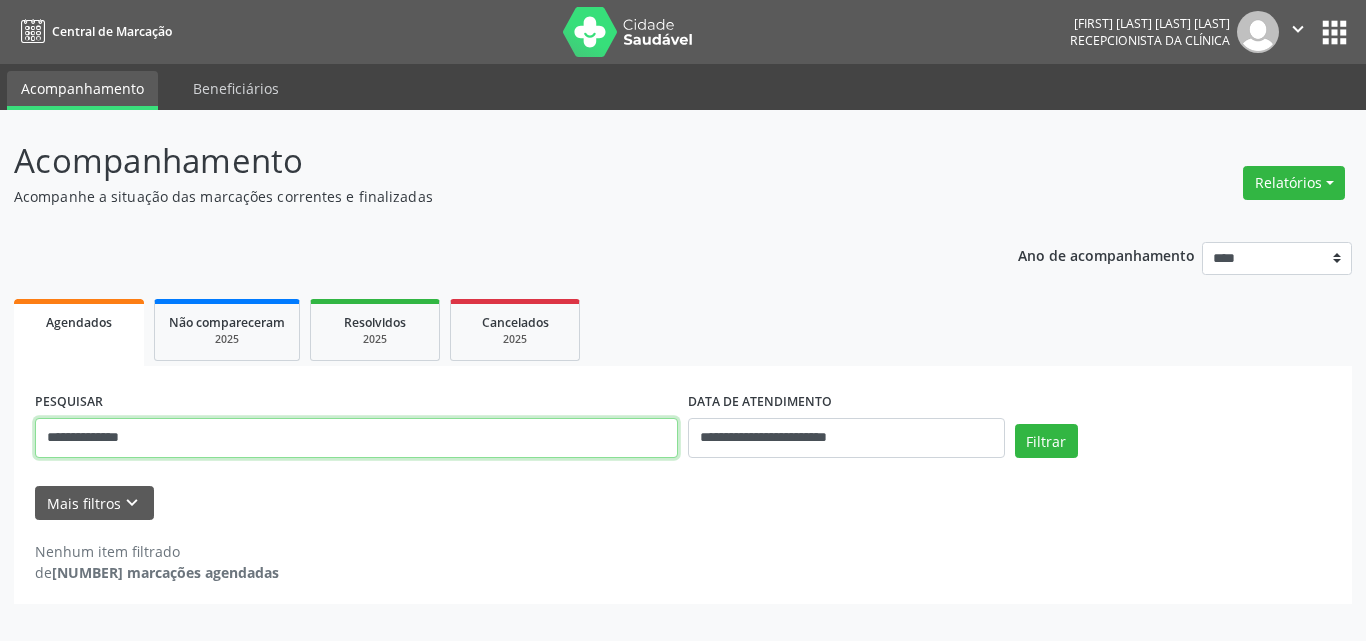 drag, startPoint x: 224, startPoint y: 445, endPoint x: 24, endPoint y: 453, distance: 200.15994 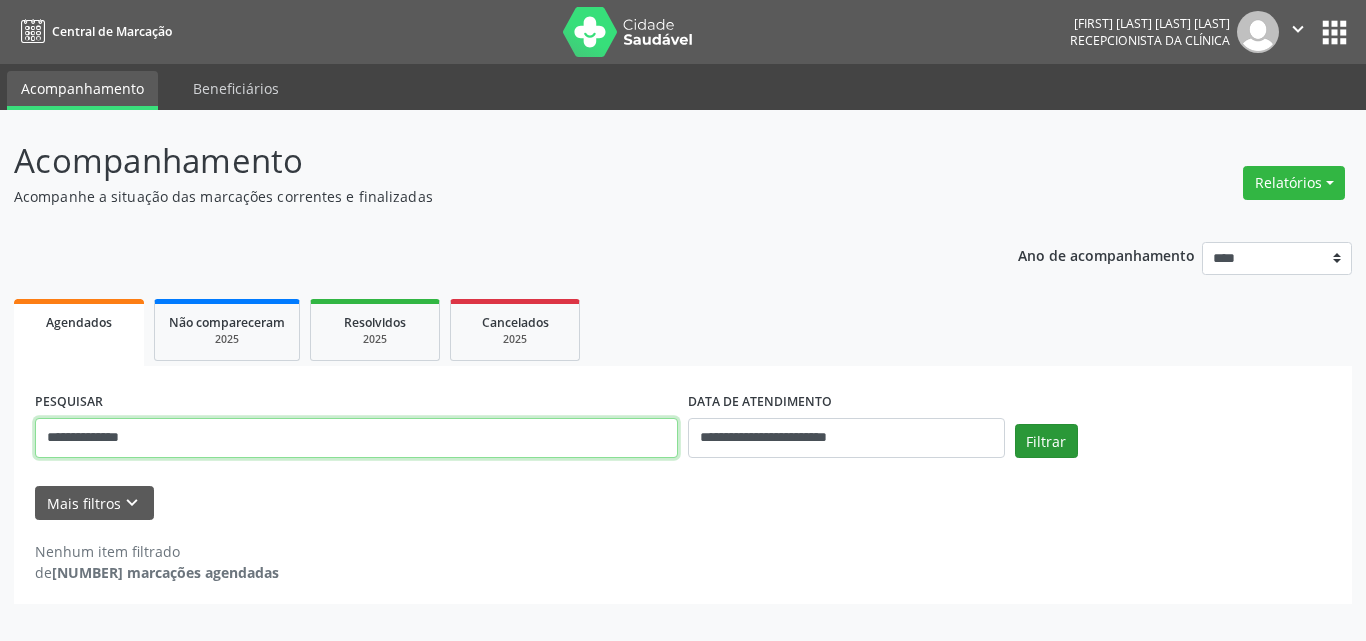 type on "**********" 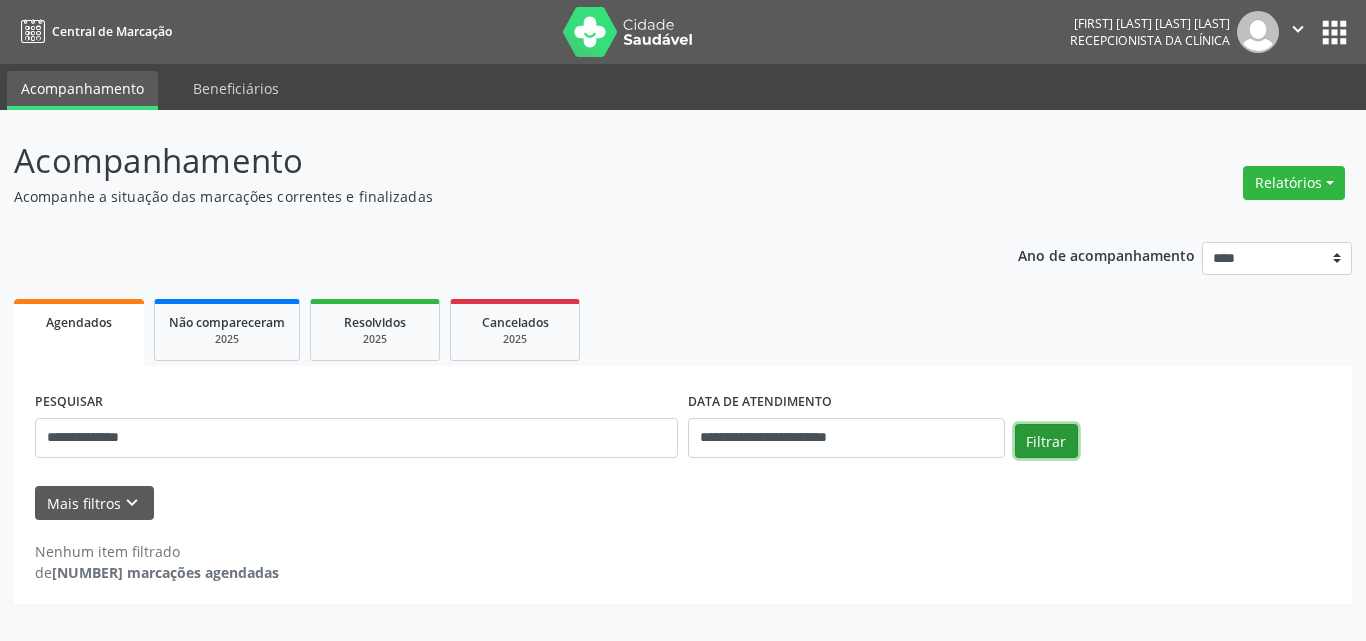 click on "Filtrar" at bounding box center [1046, 441] 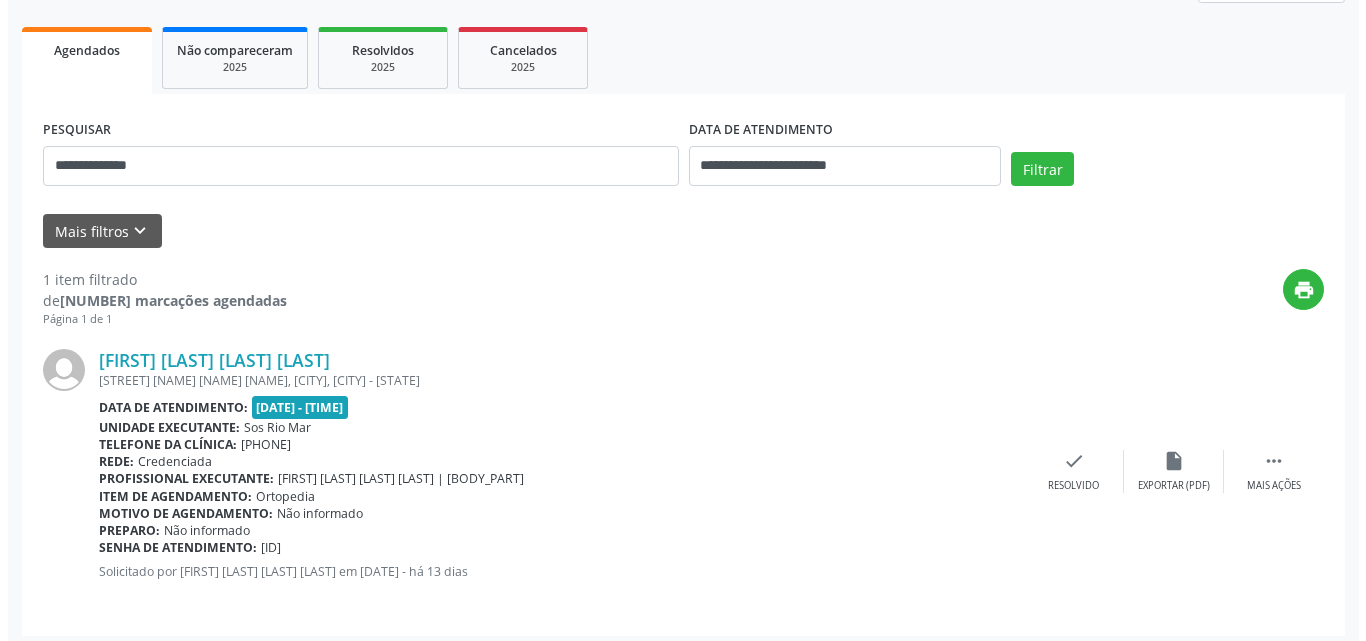scroll, scrollTop: 281, scrollLeft: 0, axis: vertical 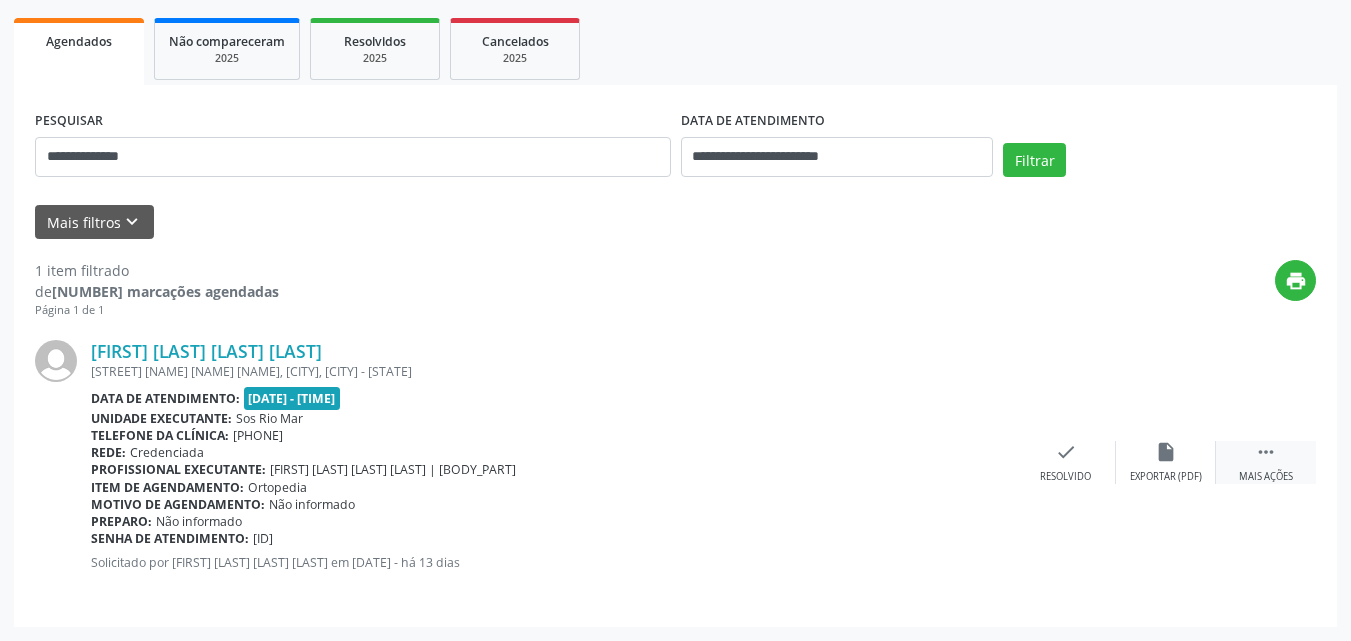 click on "
Mais ações" at bounding box center (1266, 462) 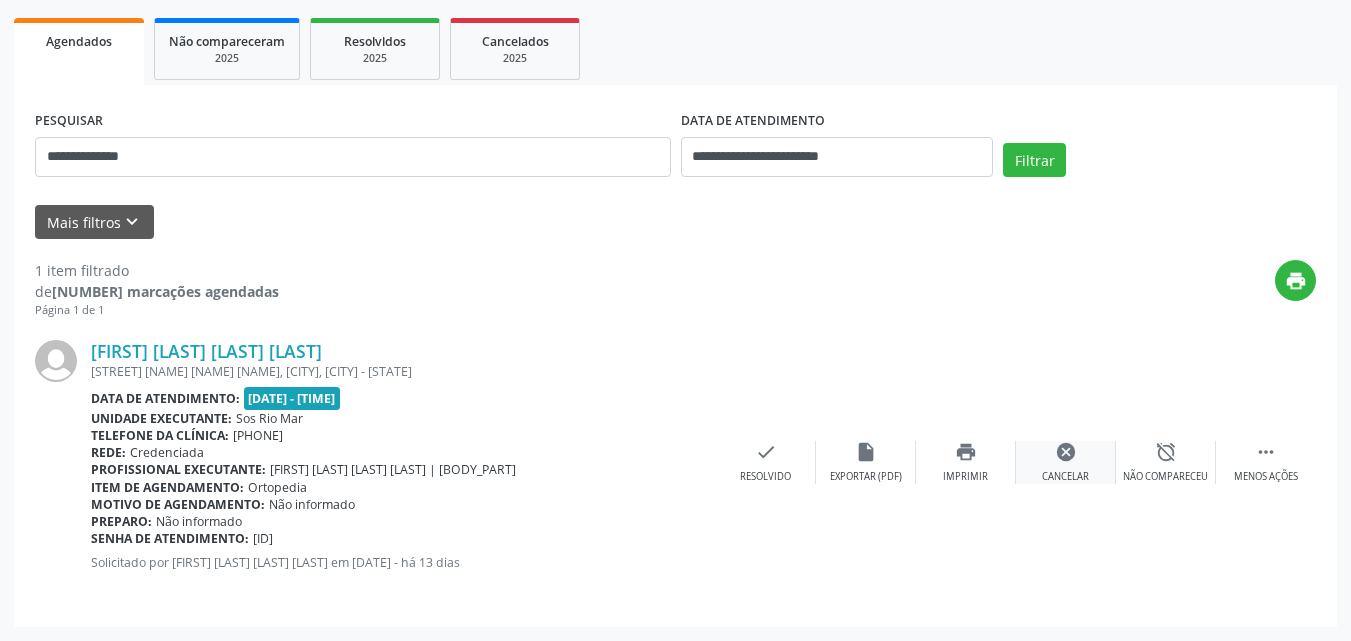 click on "cancel" at bounding box center [1066, 452] 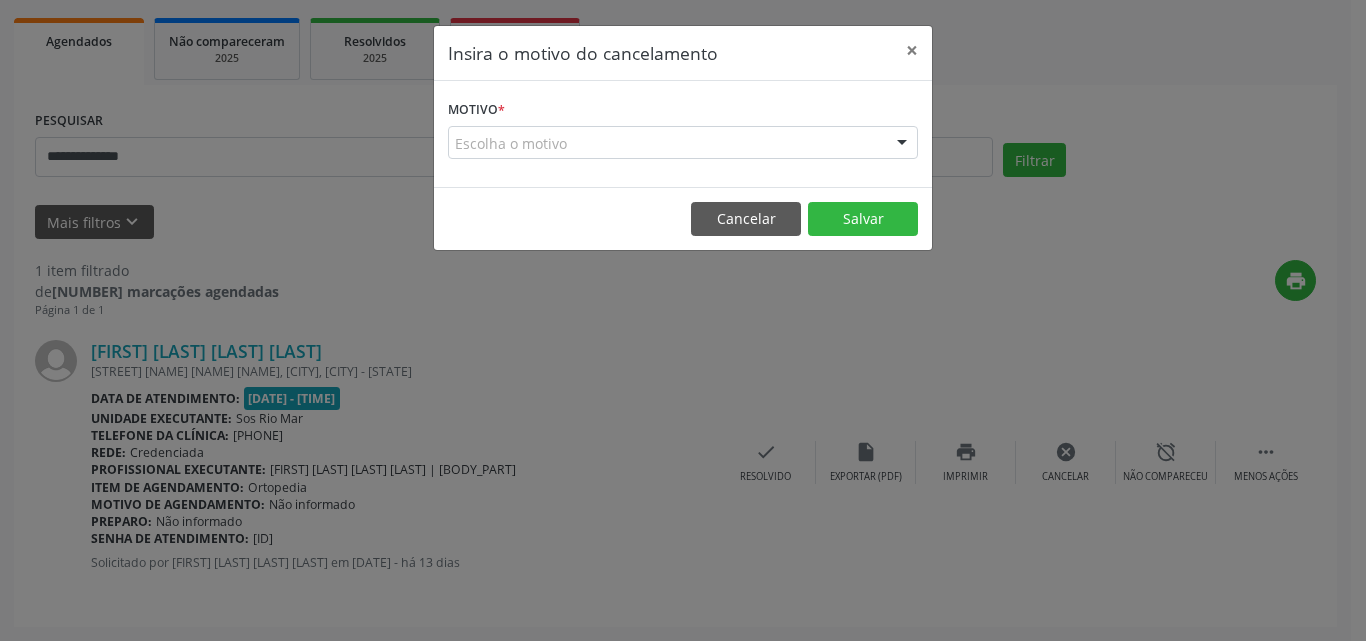click on "Escolha o motivo" at bounding box center [683, 143] 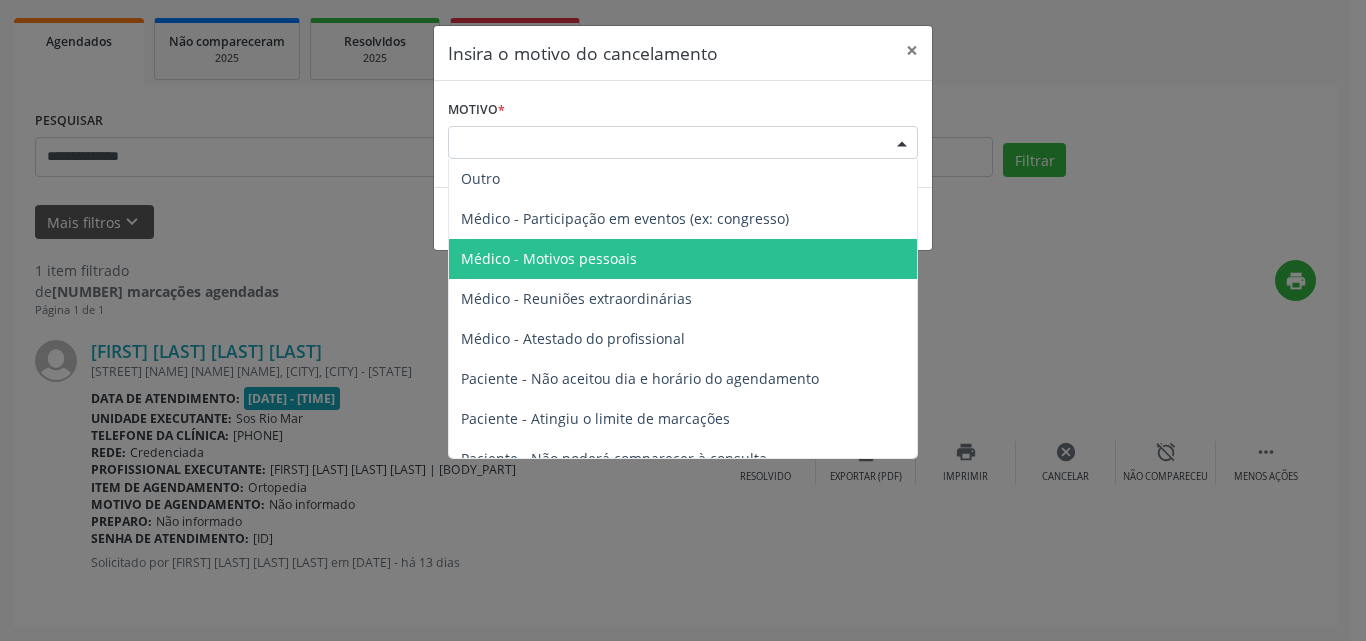 click on "Médico - Motivos pessoais" at bounding box center (683, 259) 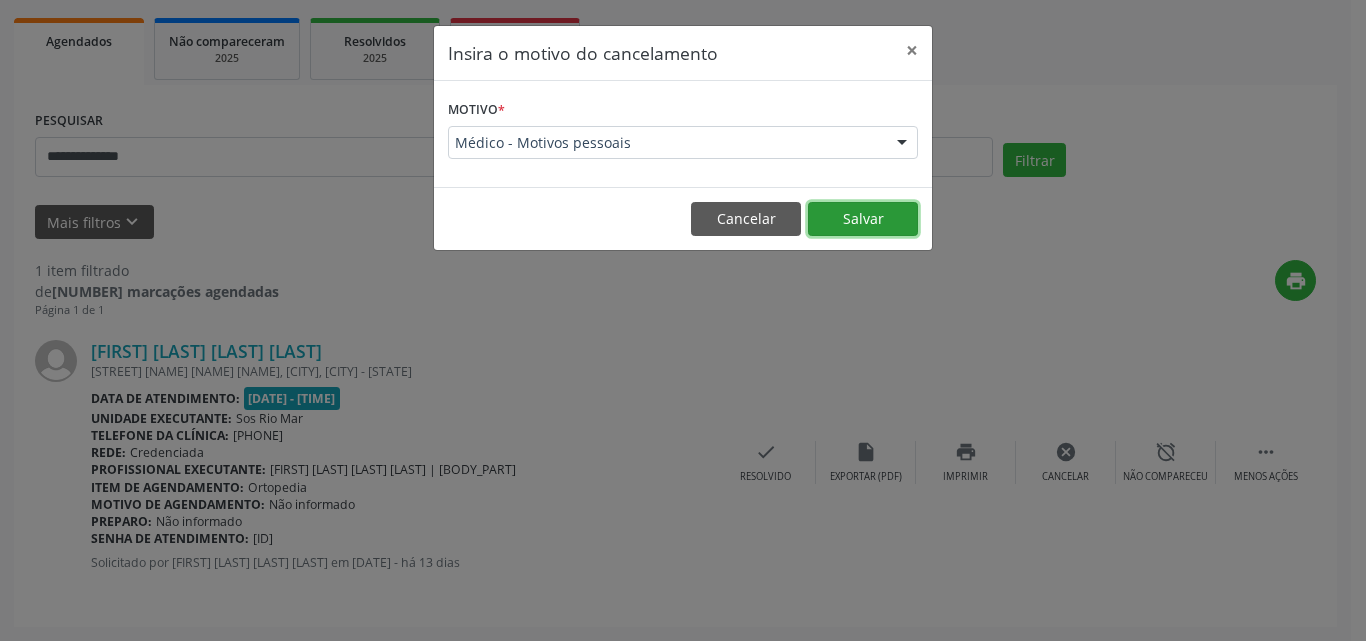 click on "Salvar" at bounding box center [863, 219] 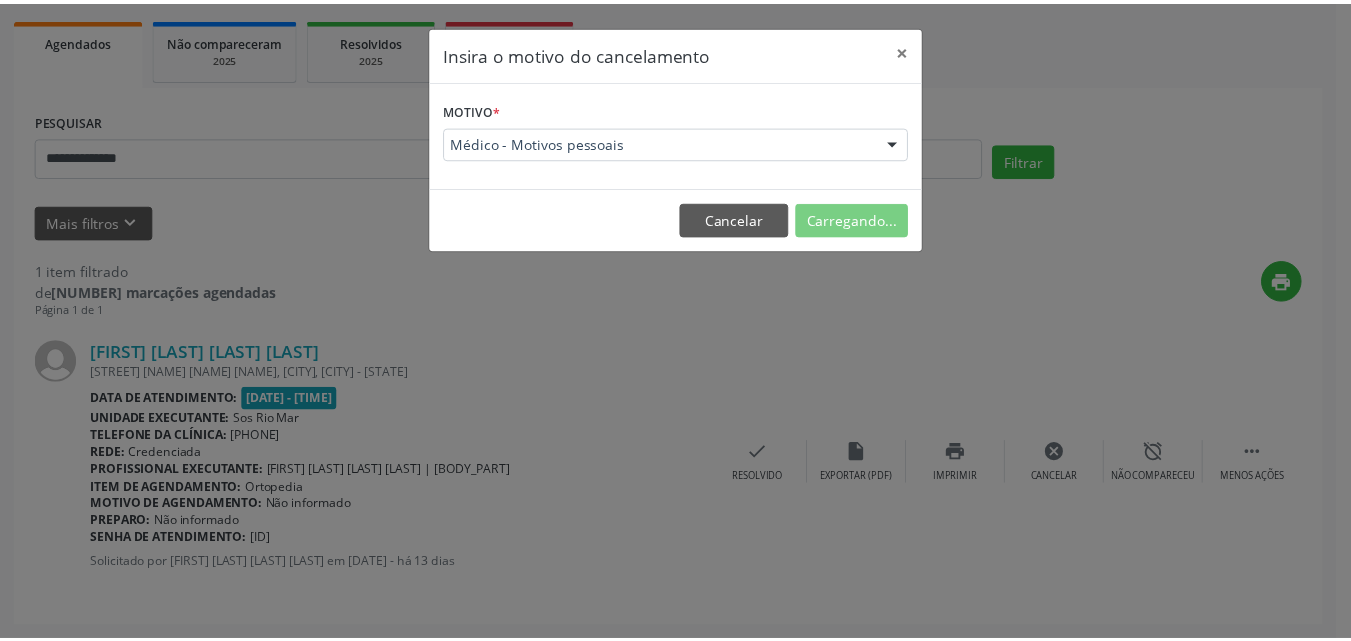 scroll, scrollTop: 42, scrollLeft: 0, axis: vertical 